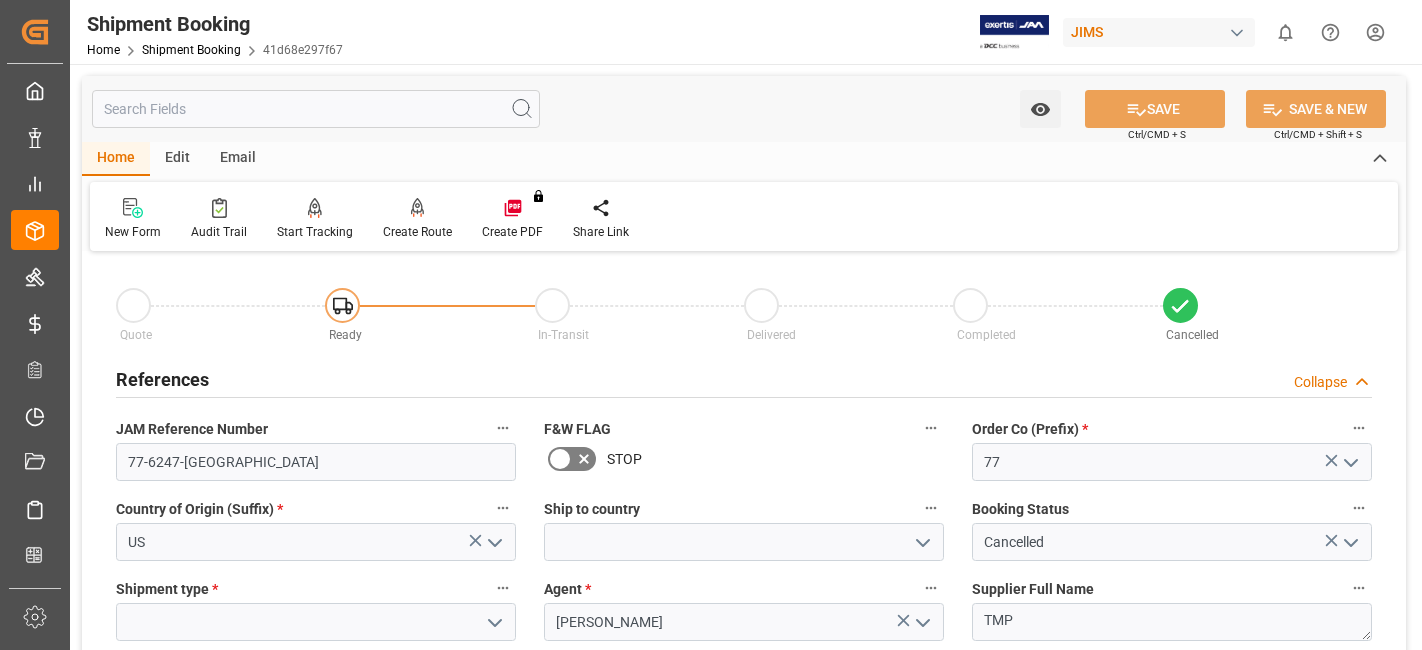scroll, scrollTop: 0, scrollLeft: 0, axis: both 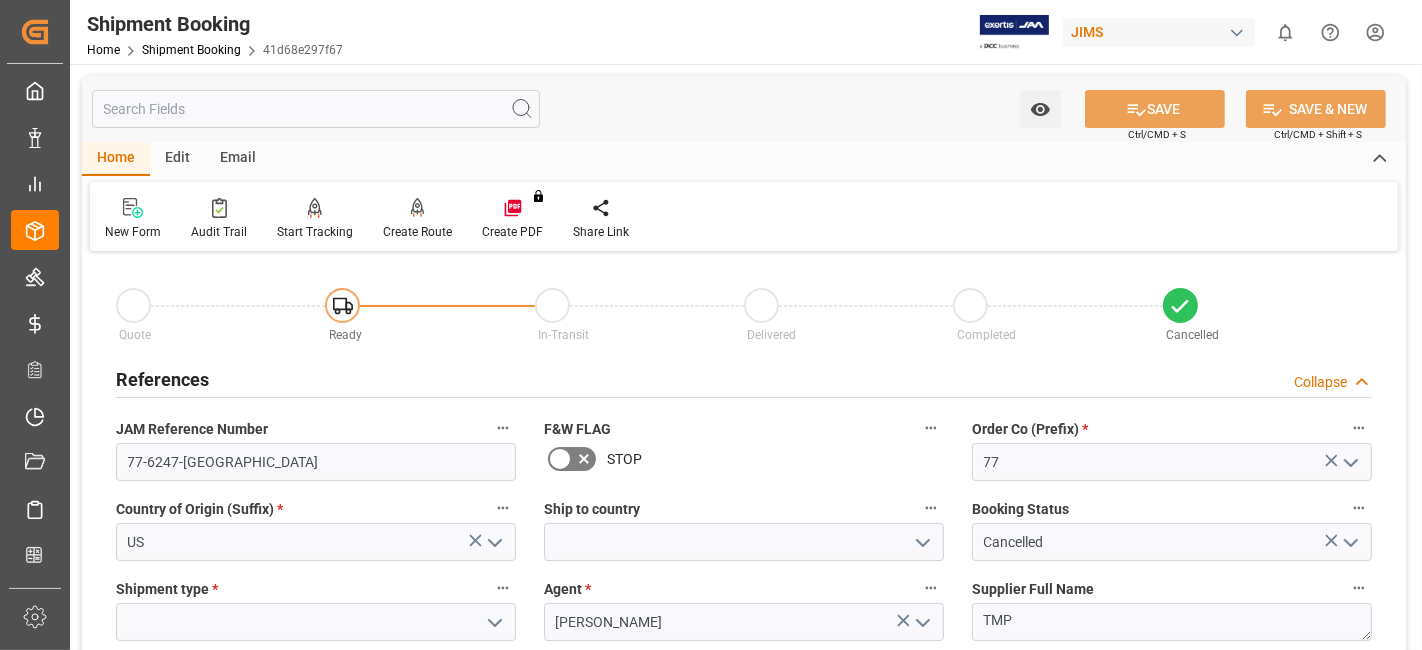 click on "References" at bounding box center (162, 379) 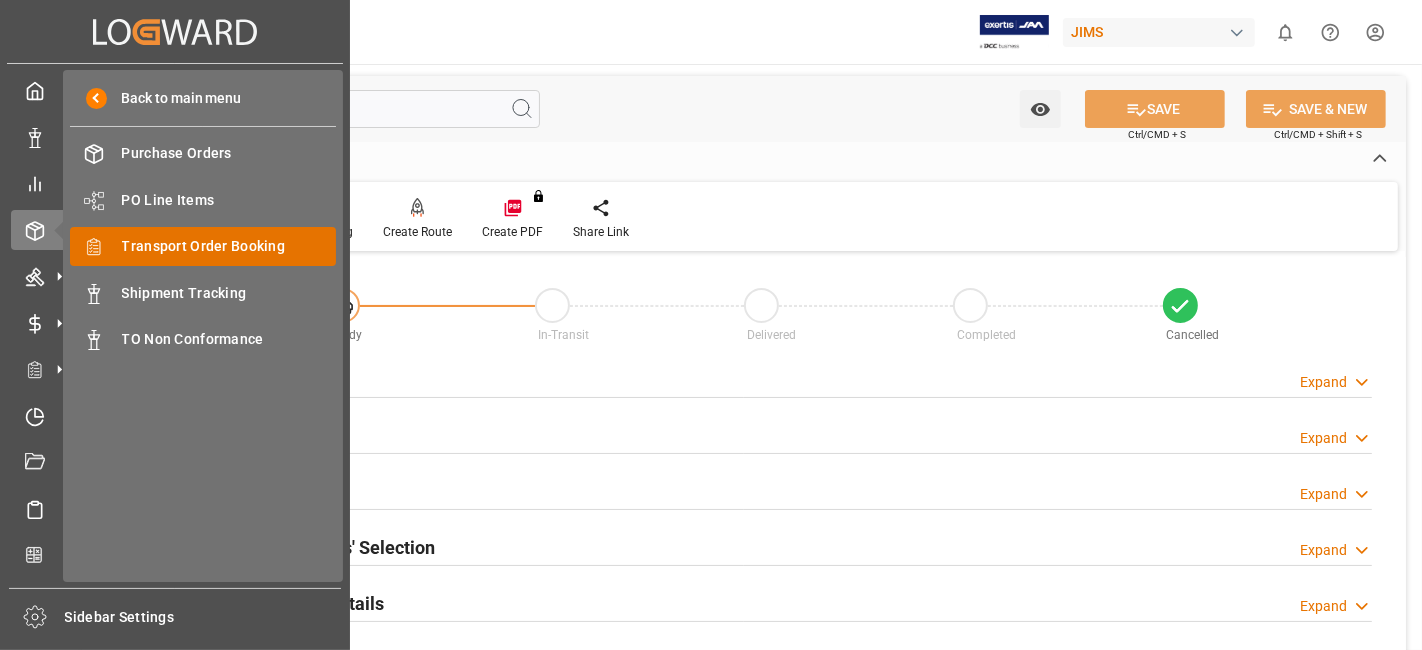 click on "Transport Order Booking" at bounding box center [229, 246] 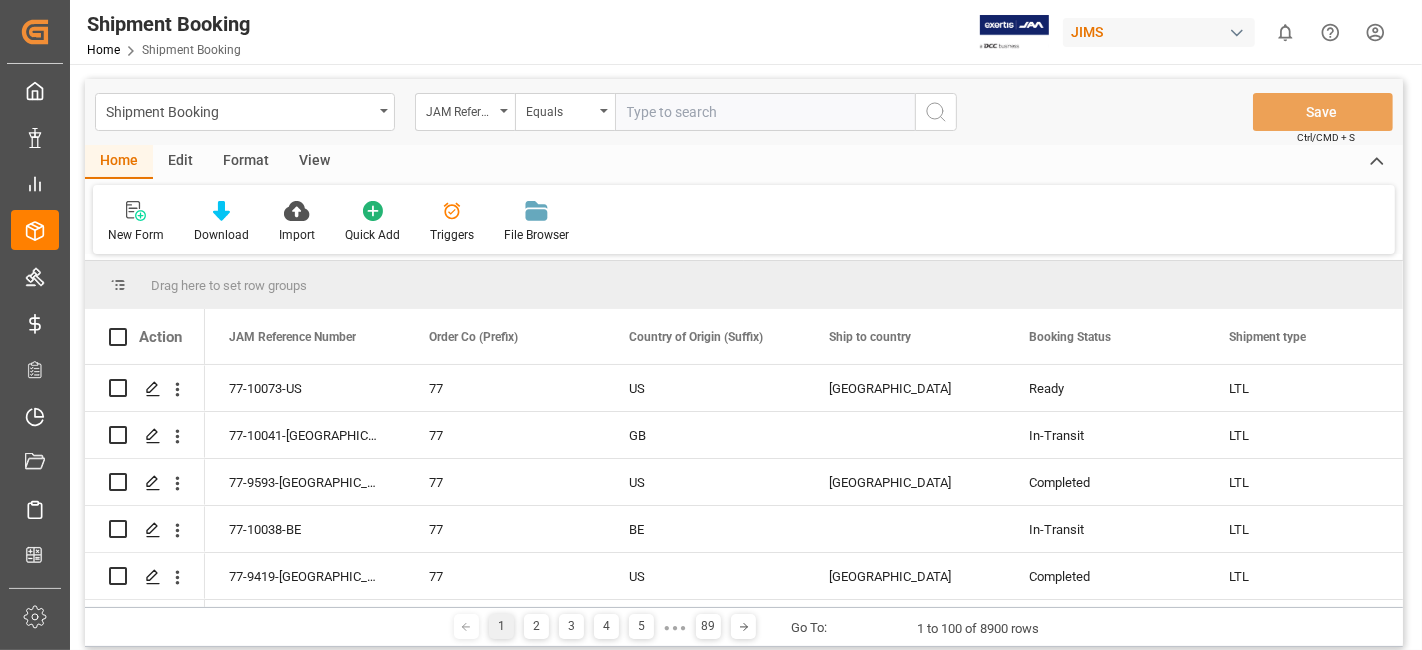click at bounding box center (765, 112) 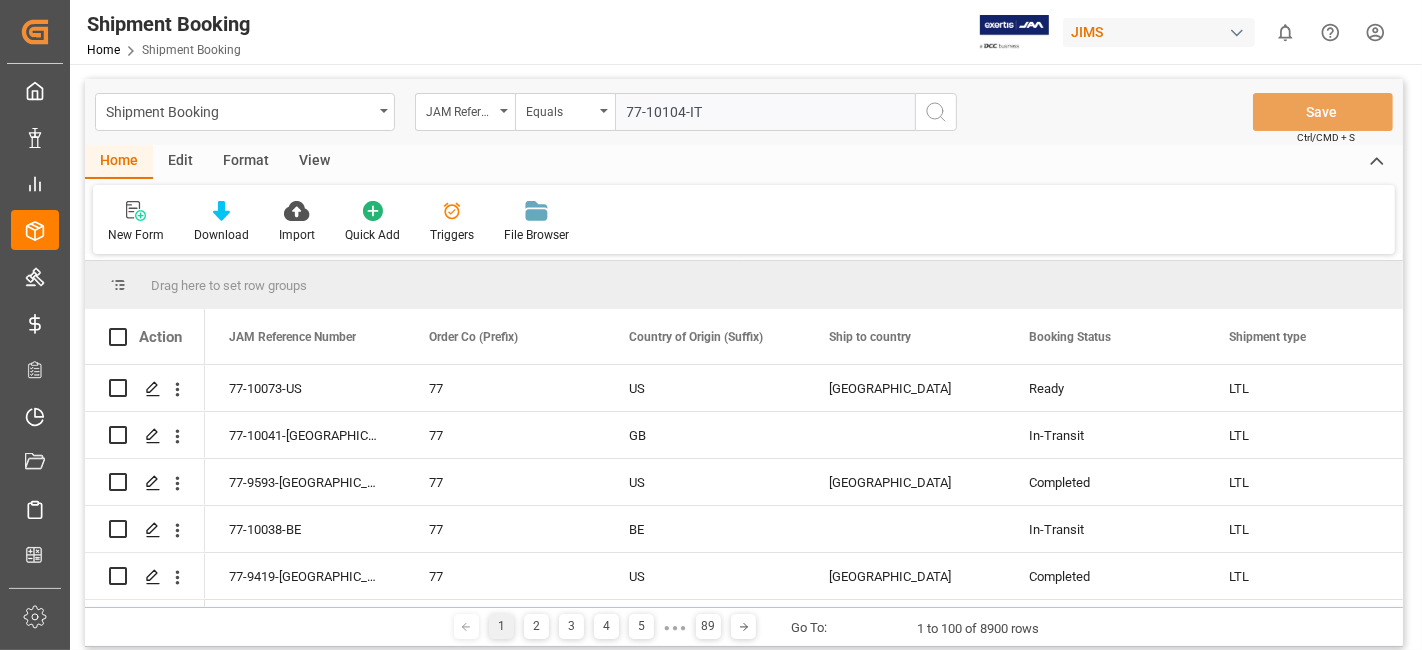 type on "77-10104-IT" 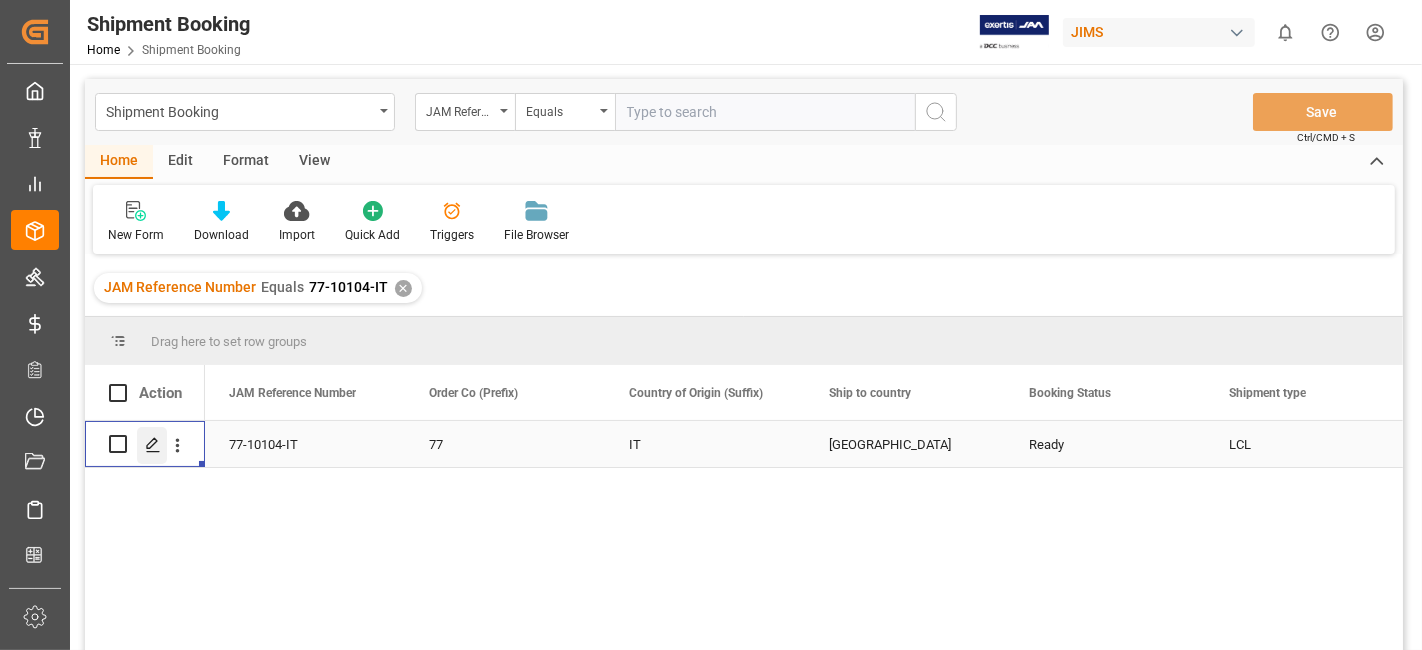 click 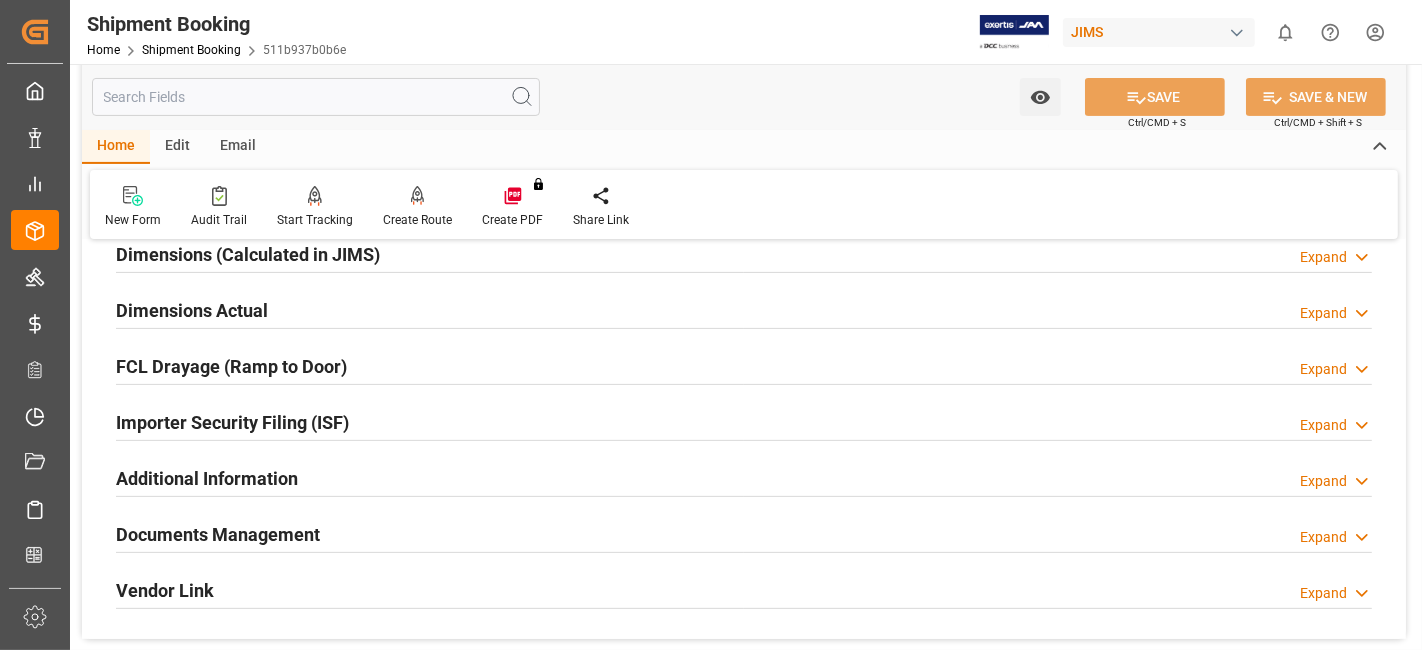 scroll, scrollTop: 666, scrollLeft: 0, axis: vertical 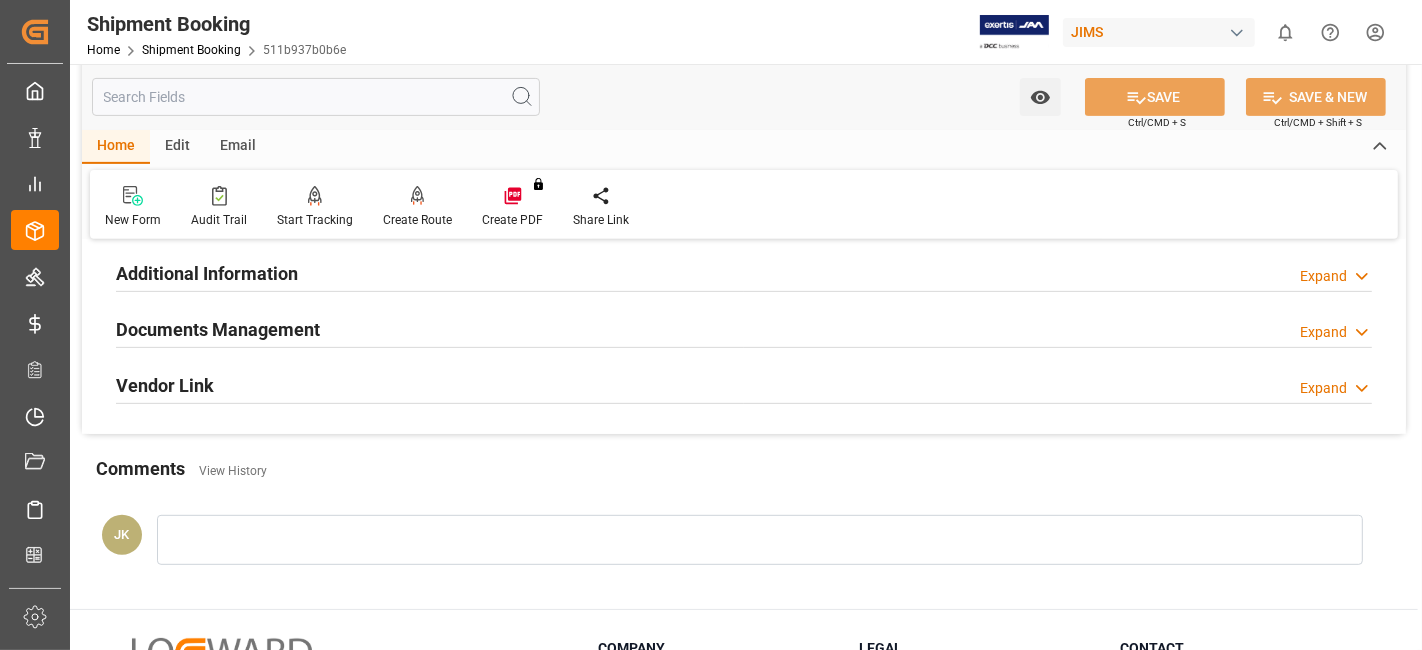 click on "Documents Management" at bounding box center (218, 329) 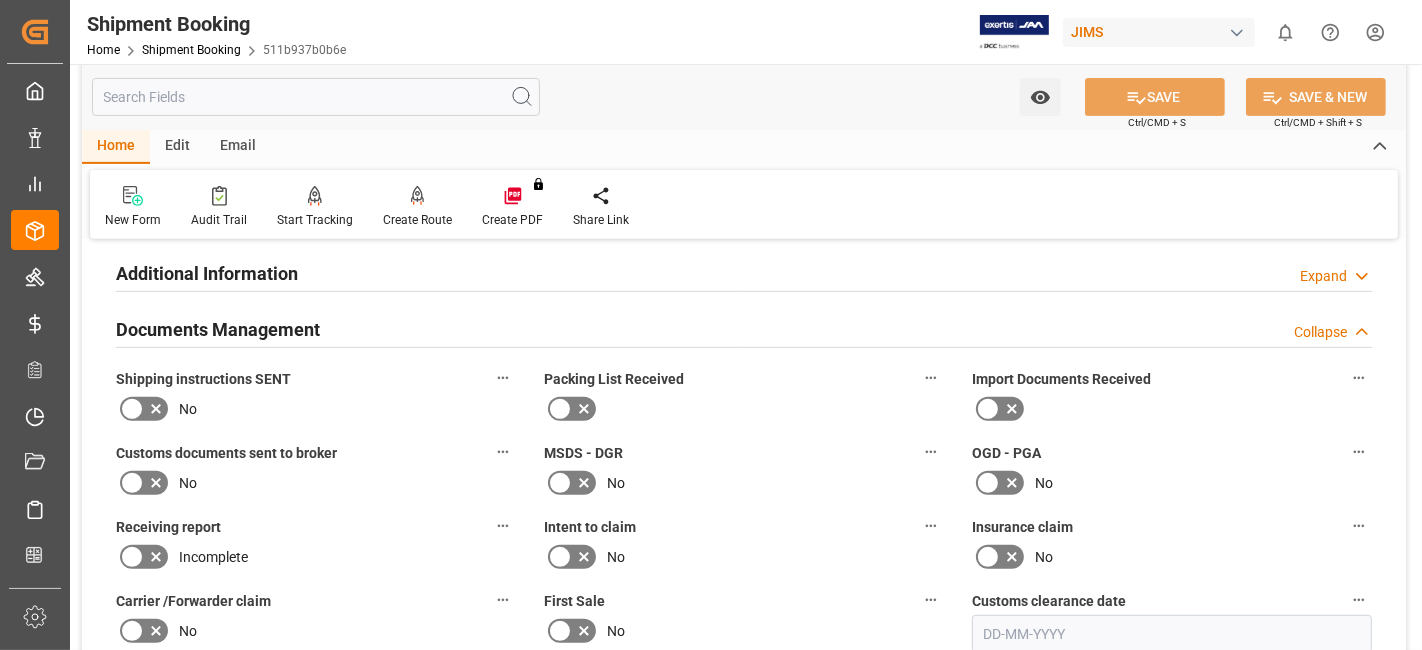 click 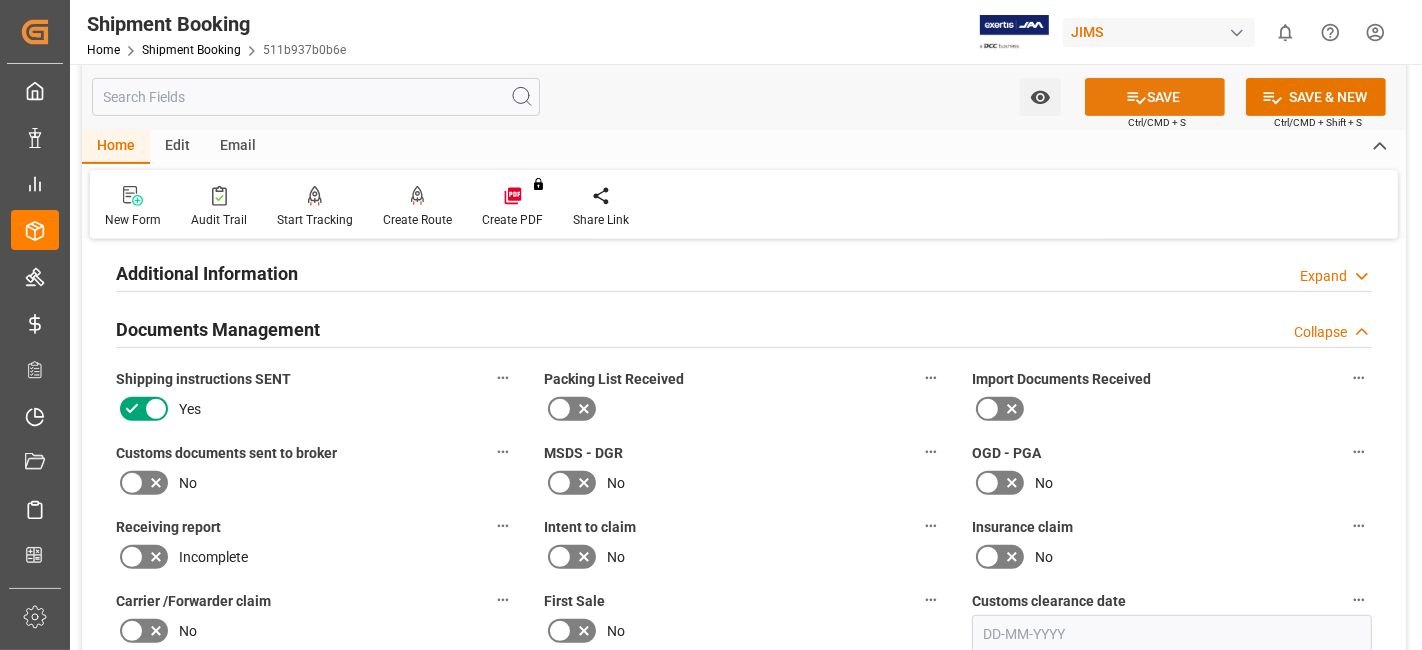 click on "SAVE" at bounding box center [1155, 97] 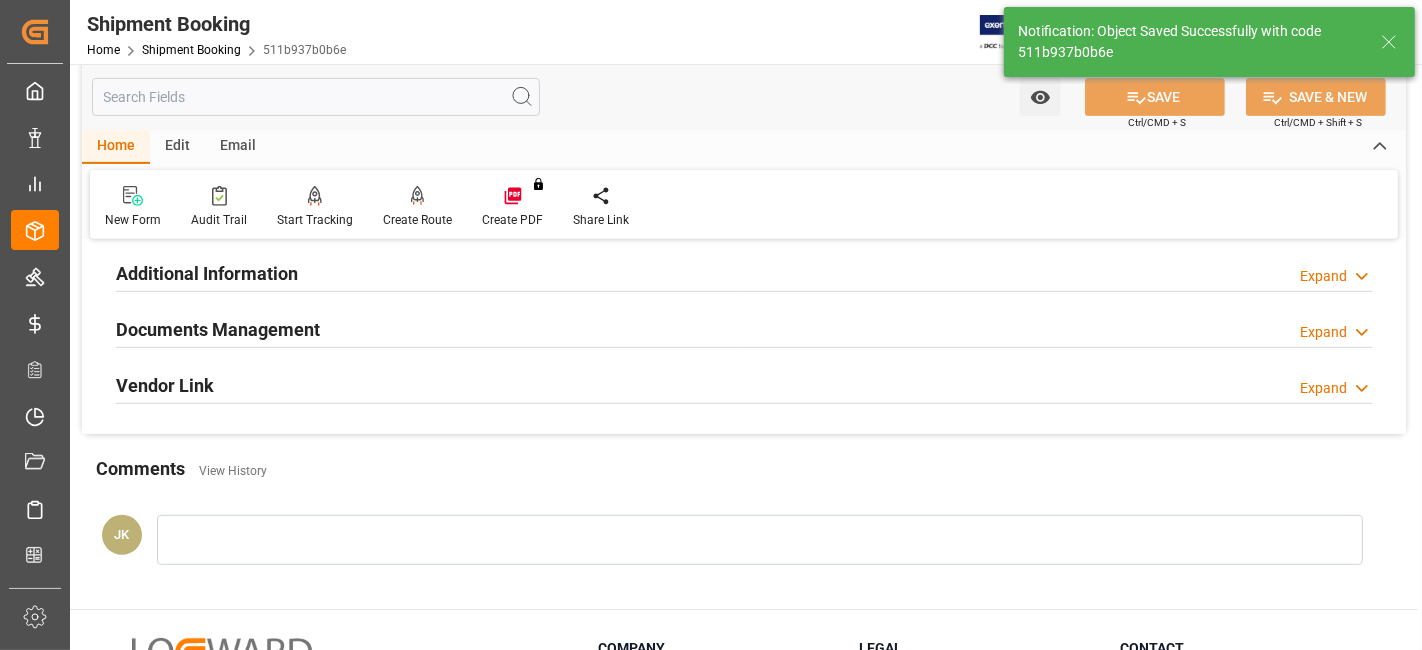 click on "Documents Management Expand" at bounding box center (744, 328) 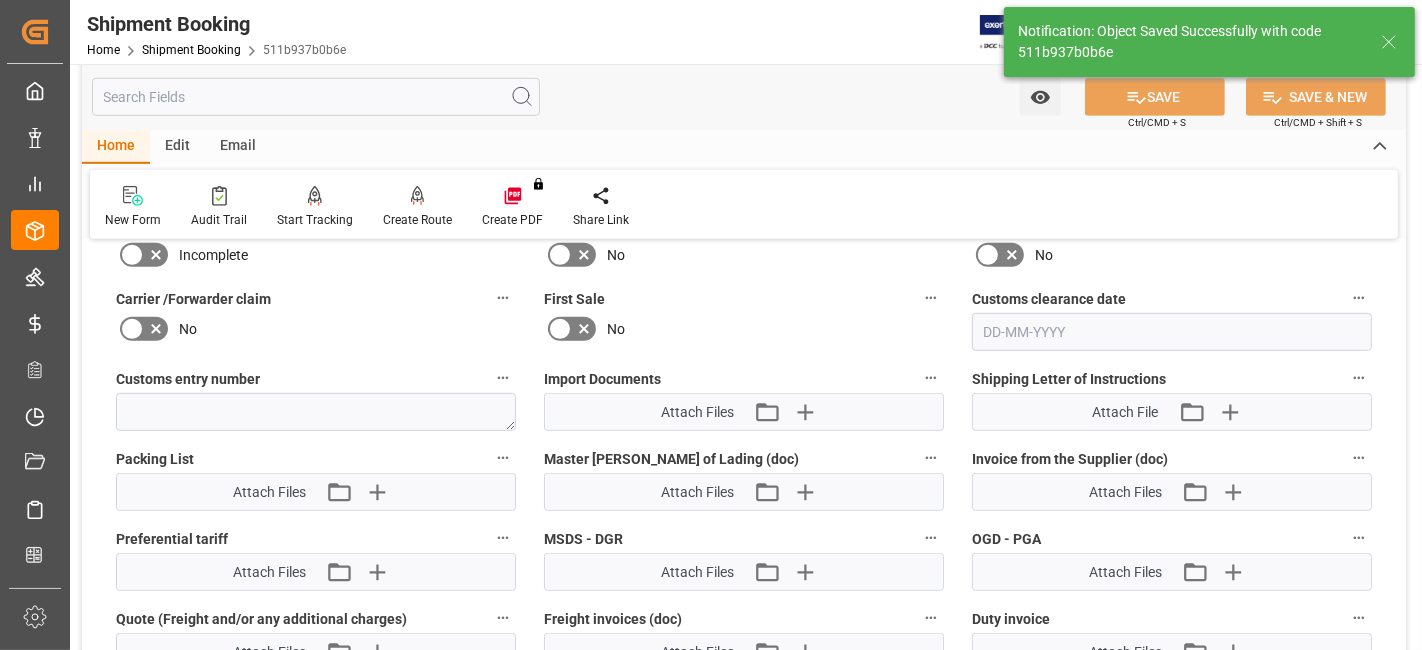scroll, scrollTop: 1000, scrollLeft: 0, axis: vertical 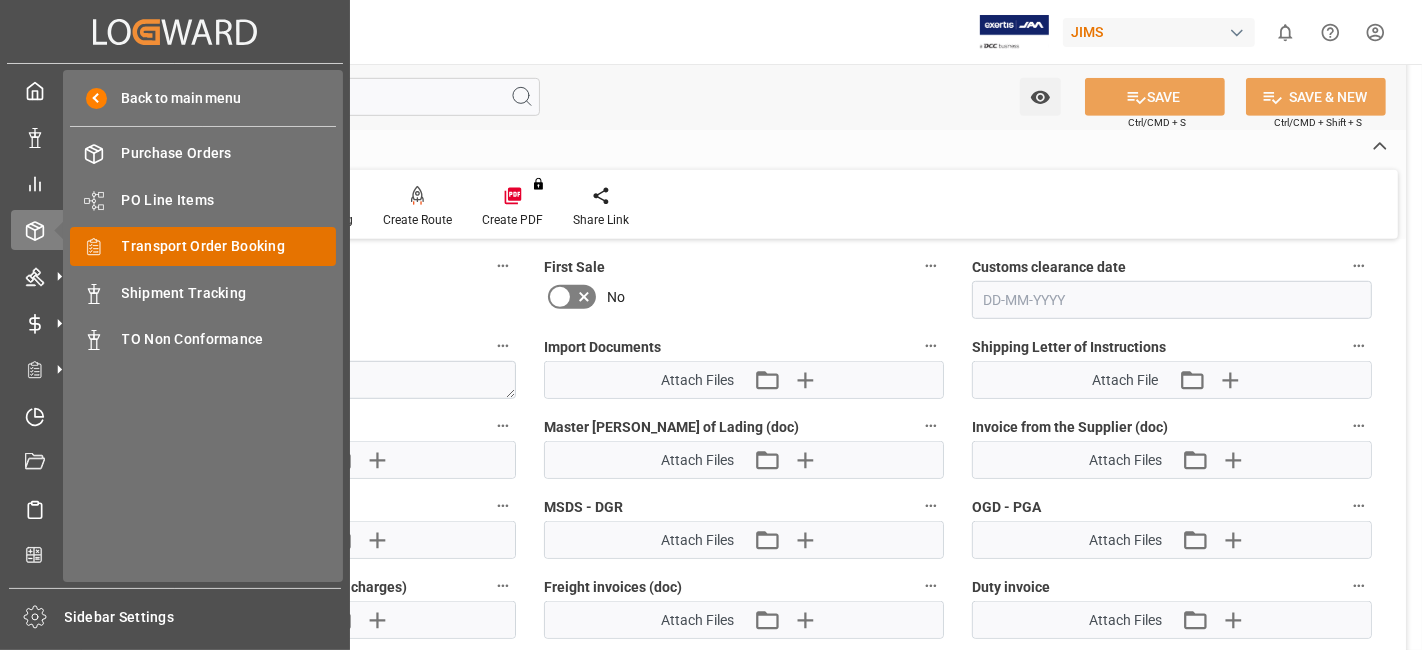 click on "Transport Order Booking" at bounding box center [229, 246] 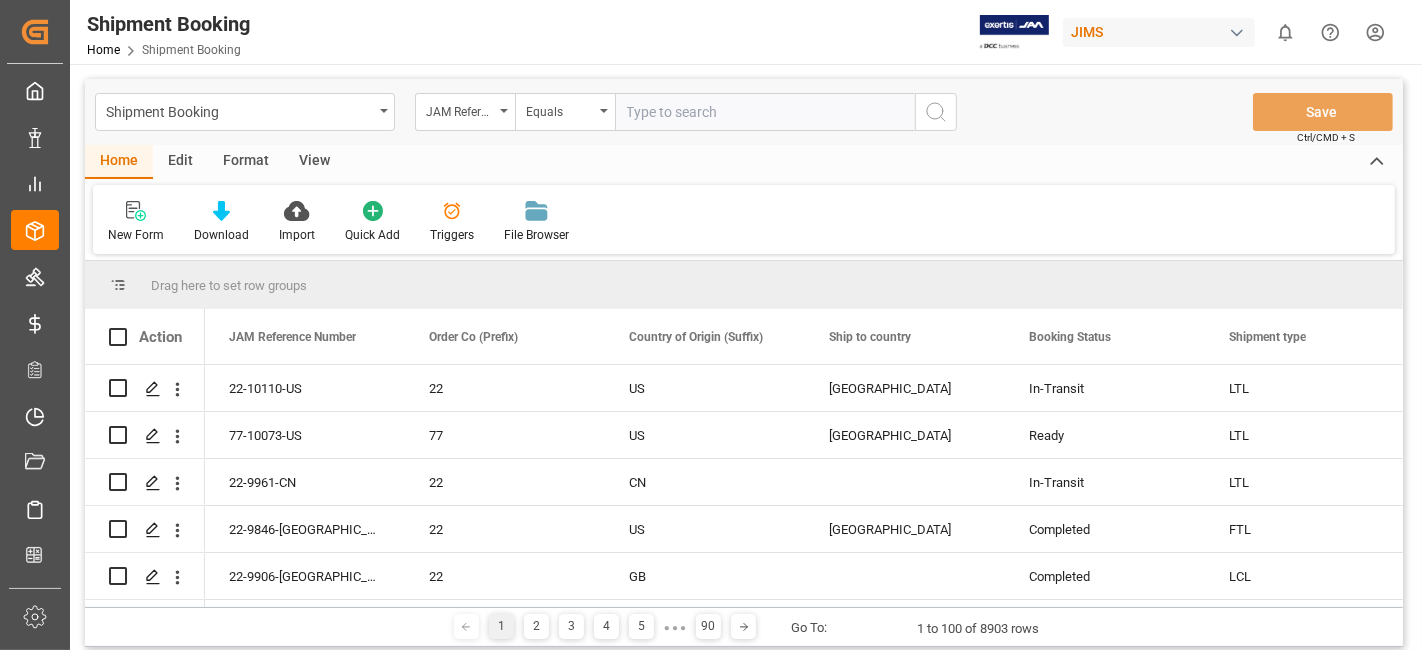click at bounding box center [765, 112] 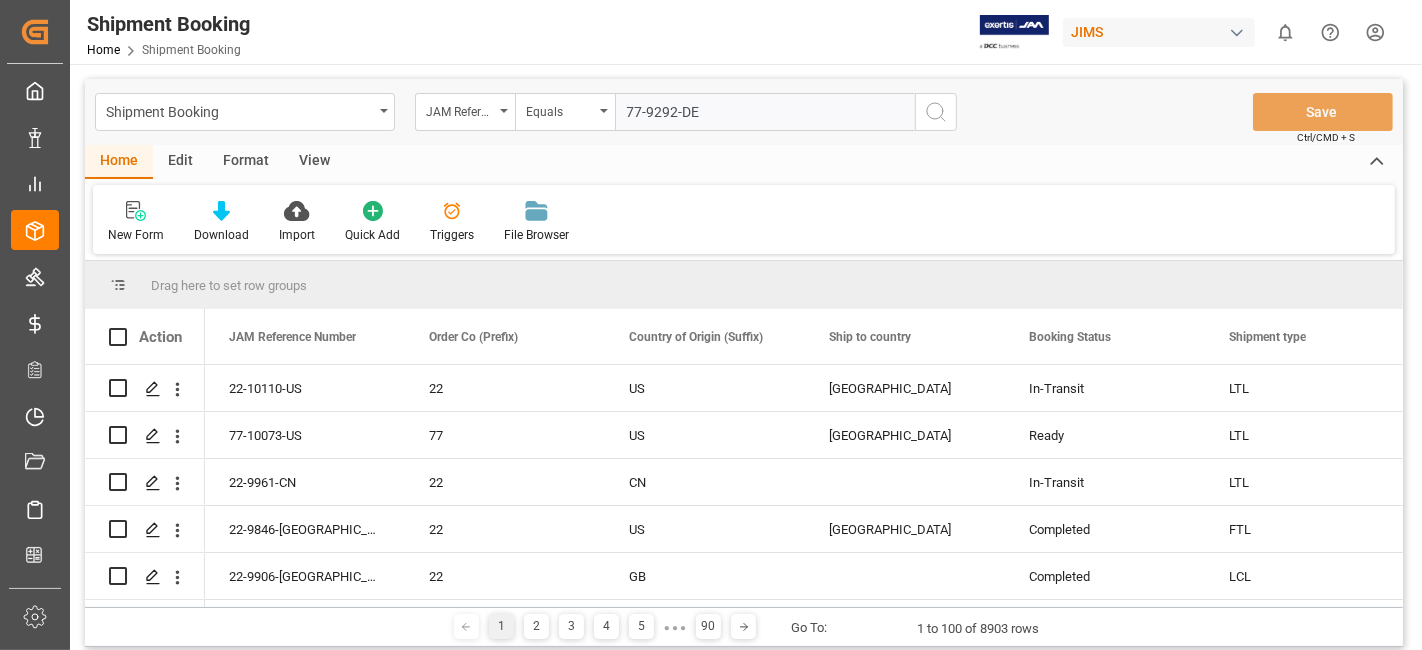 type on "77-9292-DE" 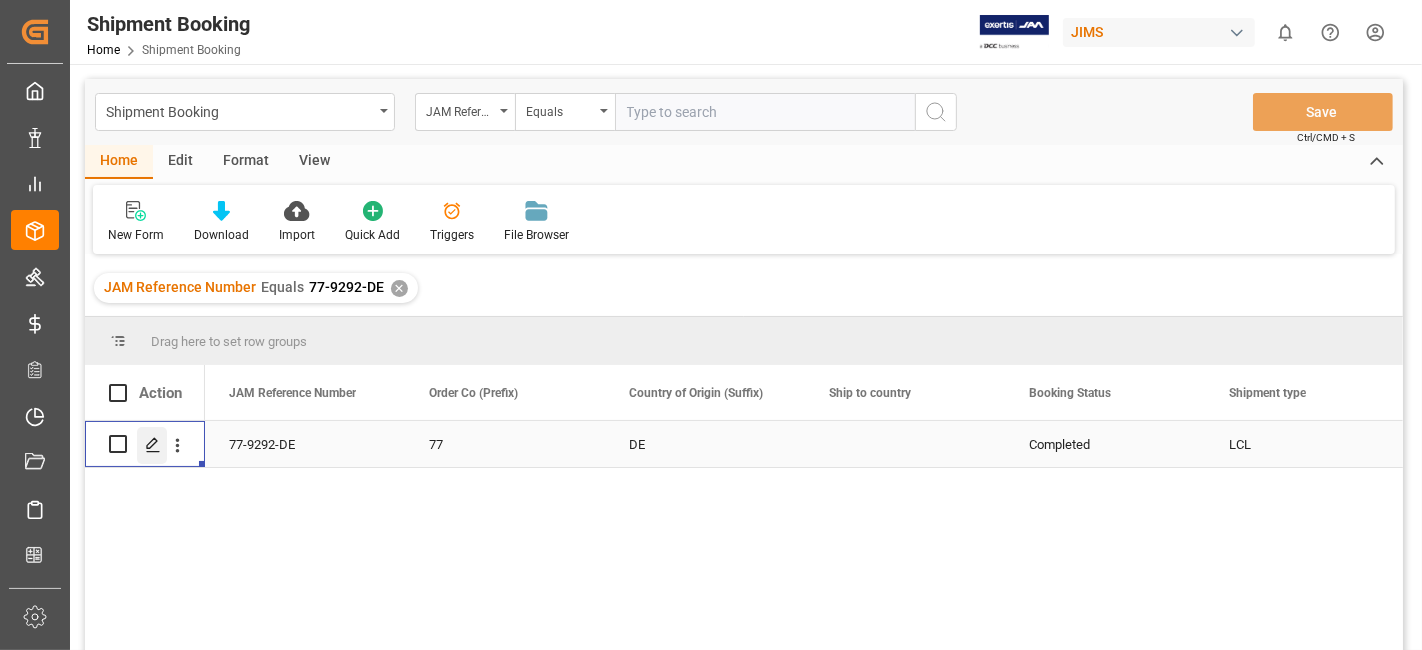 click 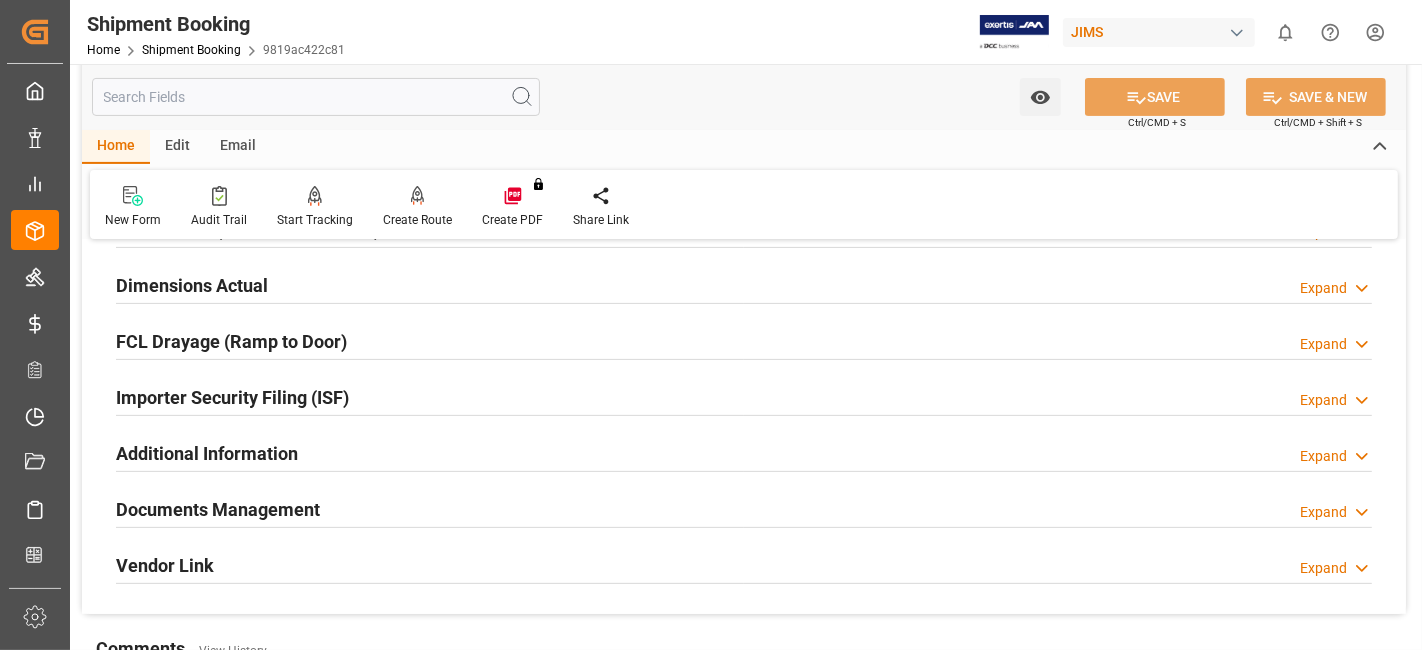 scroll, scrollTop: 649, scrollLeft: 0, axis: vertical 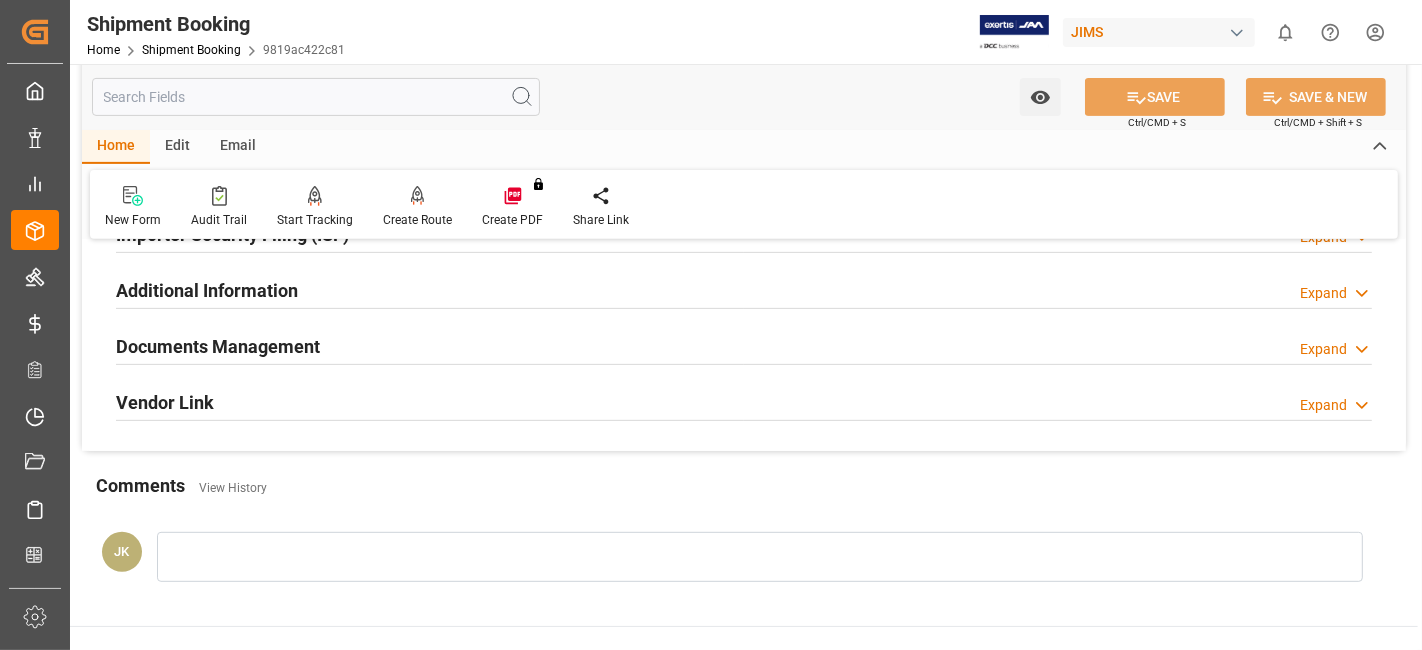 click on "Documents Management" at bounding box center (218, 346) 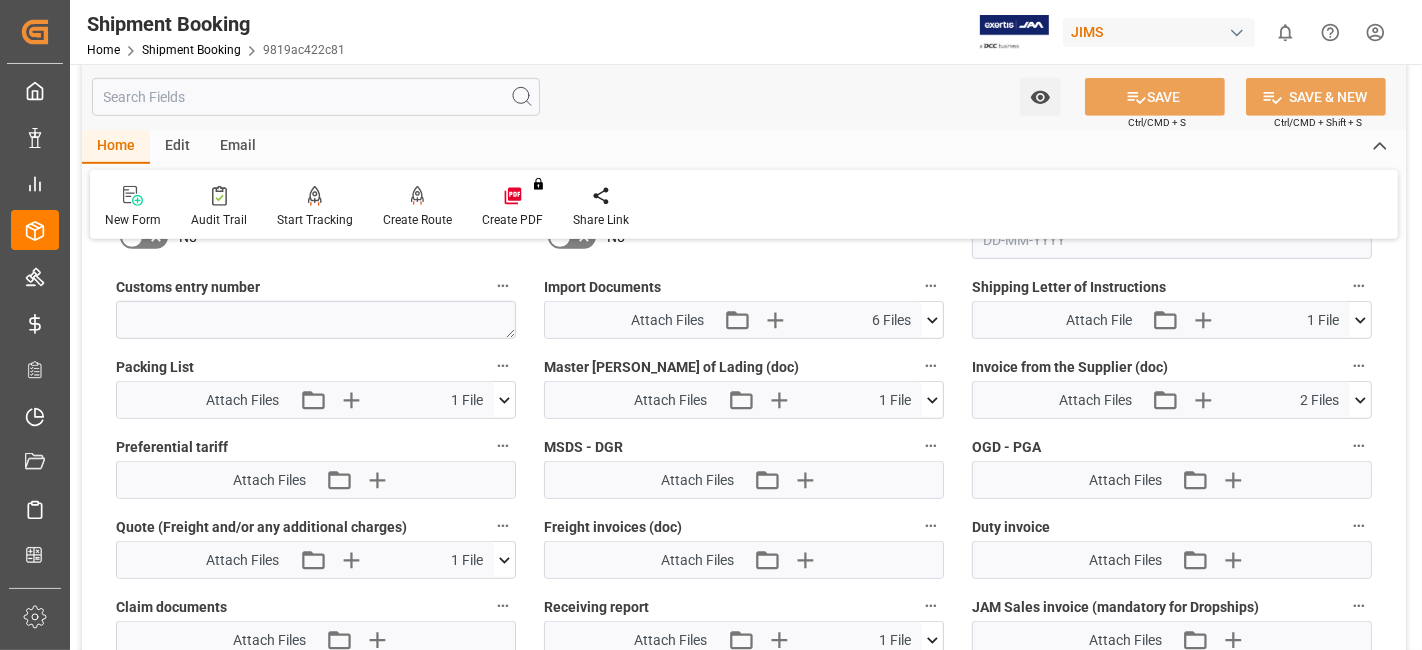 scroll, scrollTop: 982, scrollLeft: 0, axis: vertical 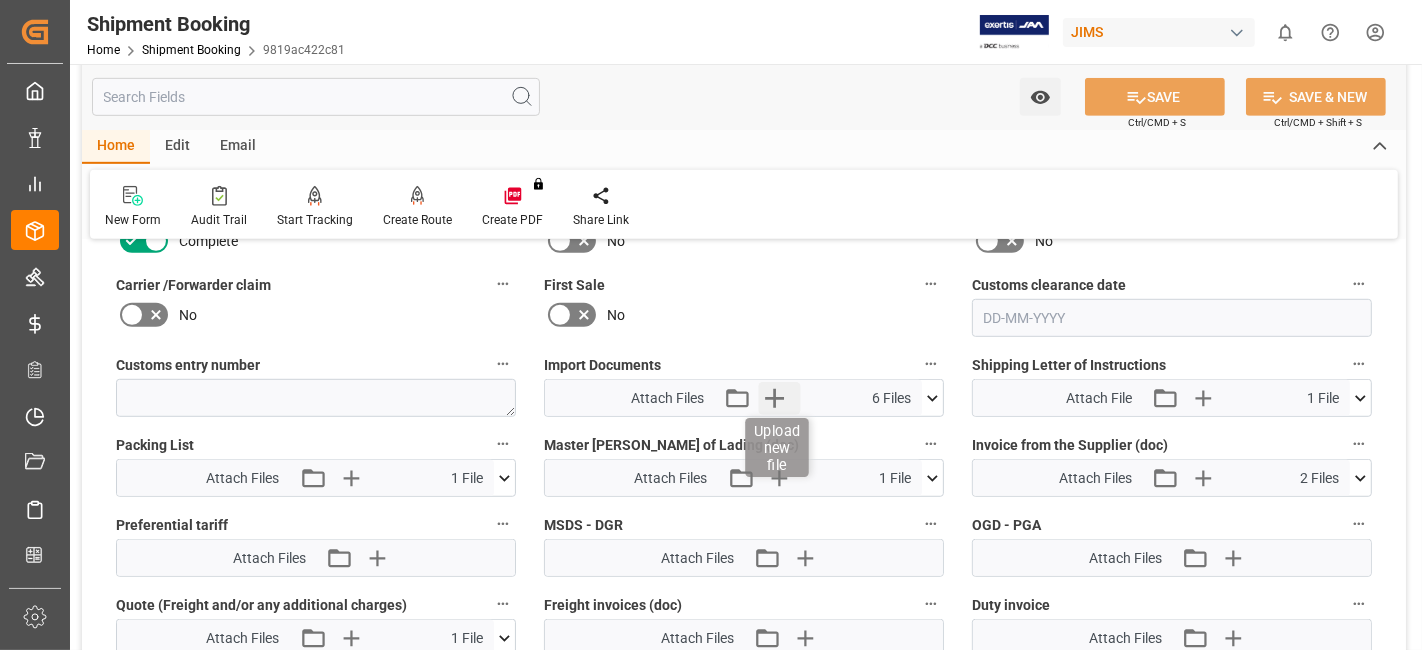 click 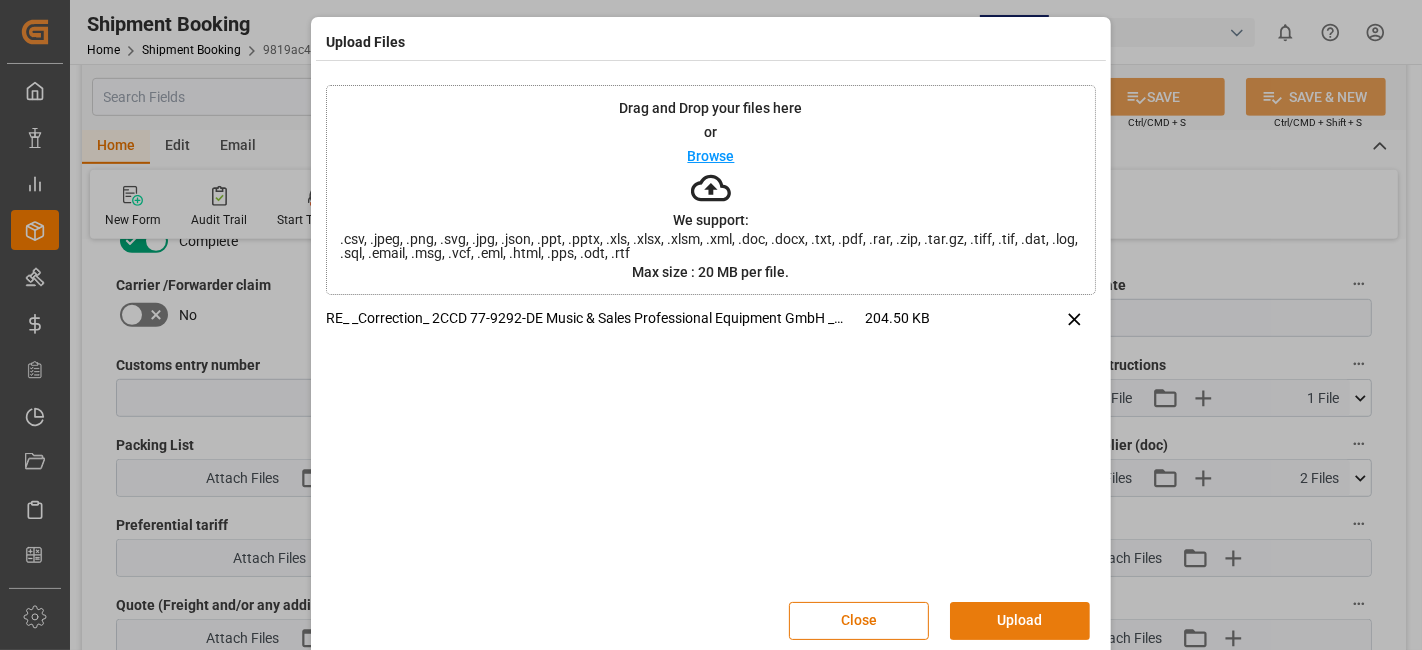 click on "Upload" at bounding box center [1020, 621] 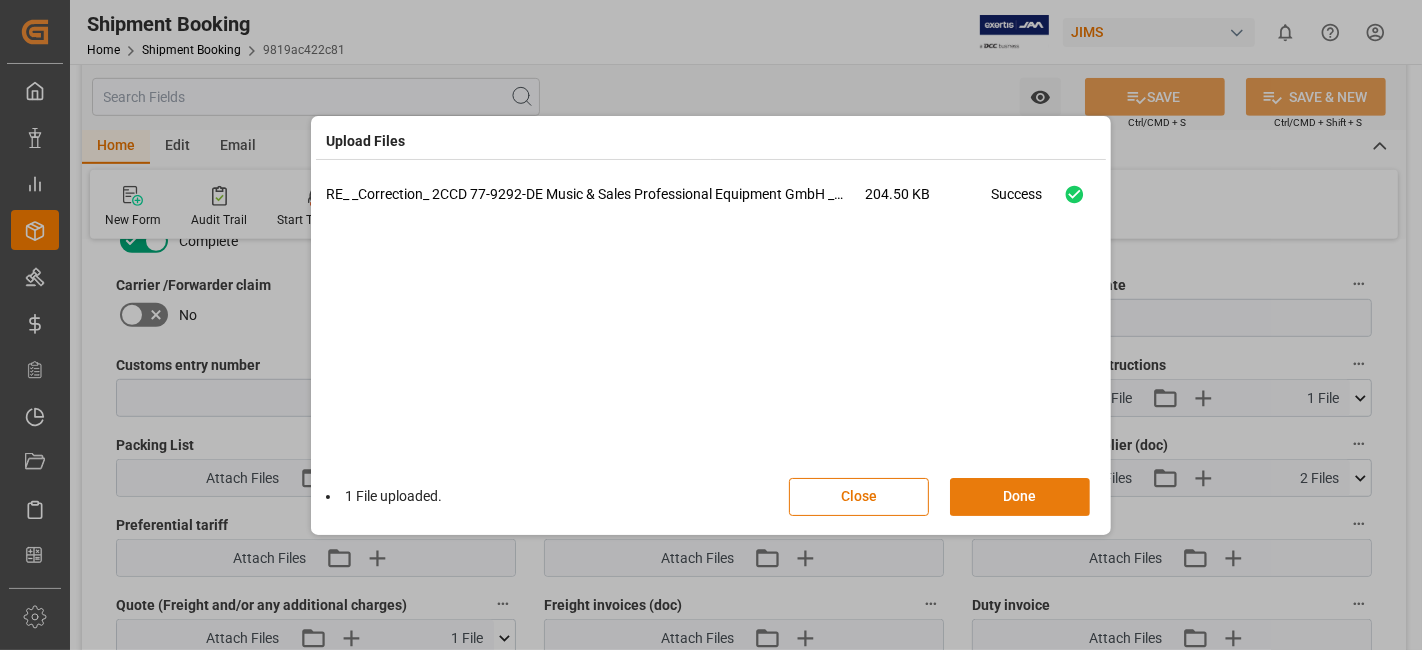 click on "Done" at bounding box center [1020, 497] 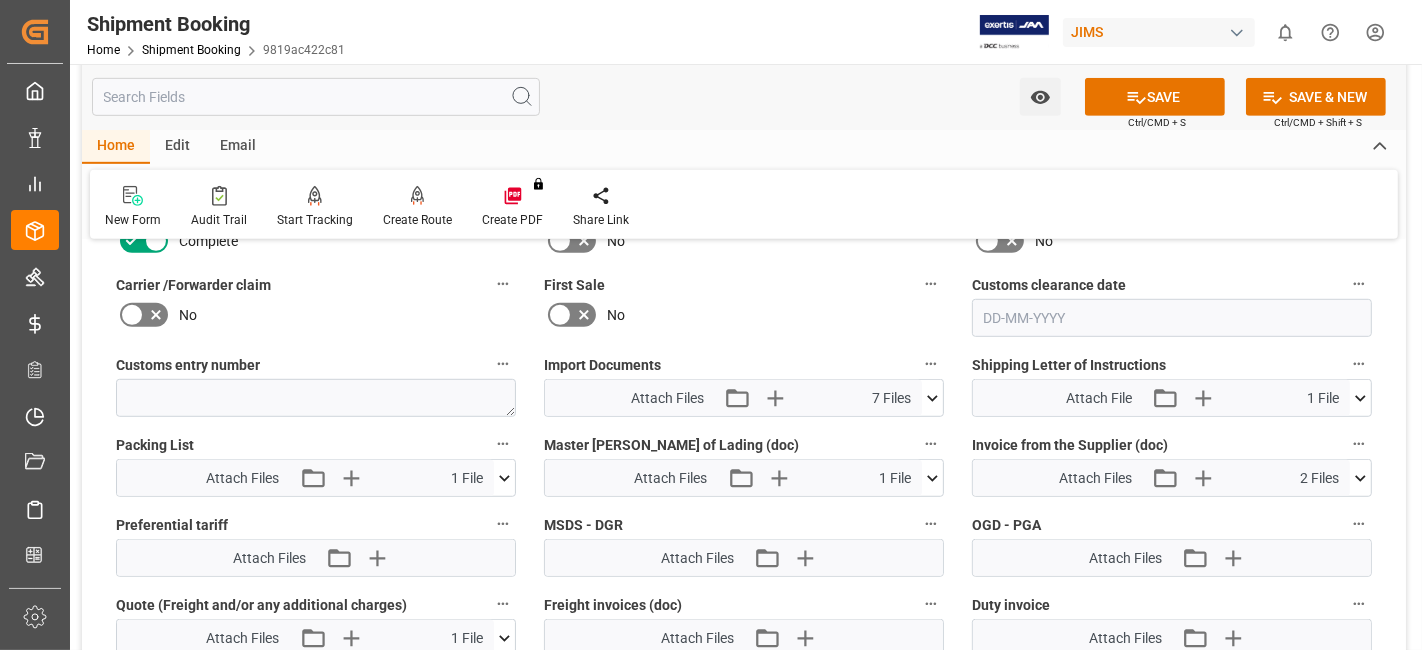 click on "SAVE" at bounding box center (1155, 97) 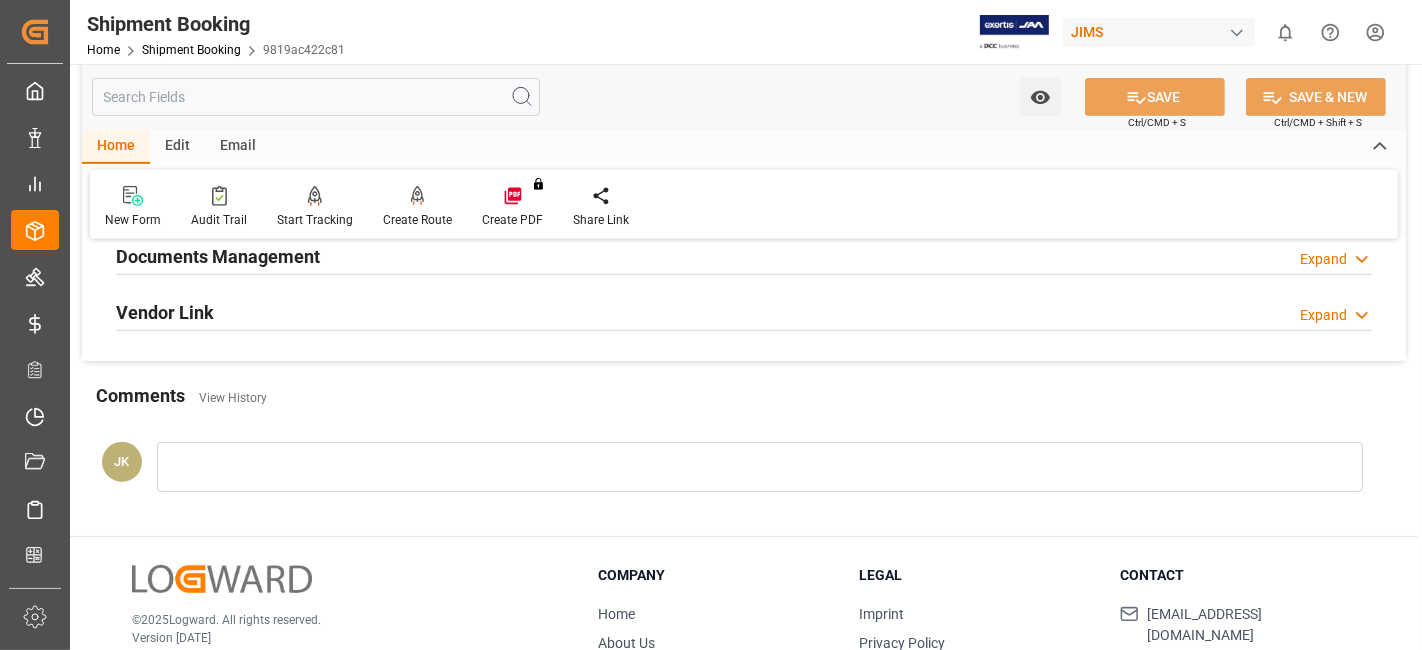 scroll, scrollTop: 736, scrollLeft: 0, axis: vertical 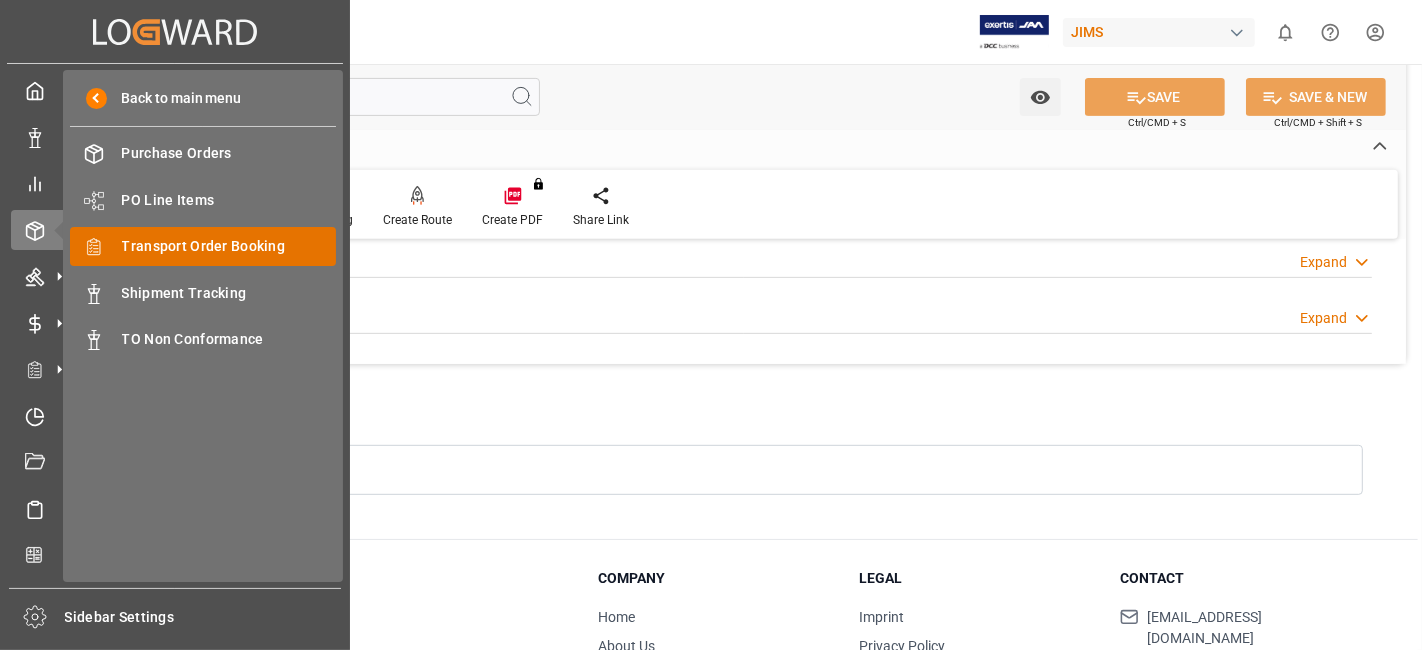 click on "Transport Order Booking" at bounding box center (229, 246) 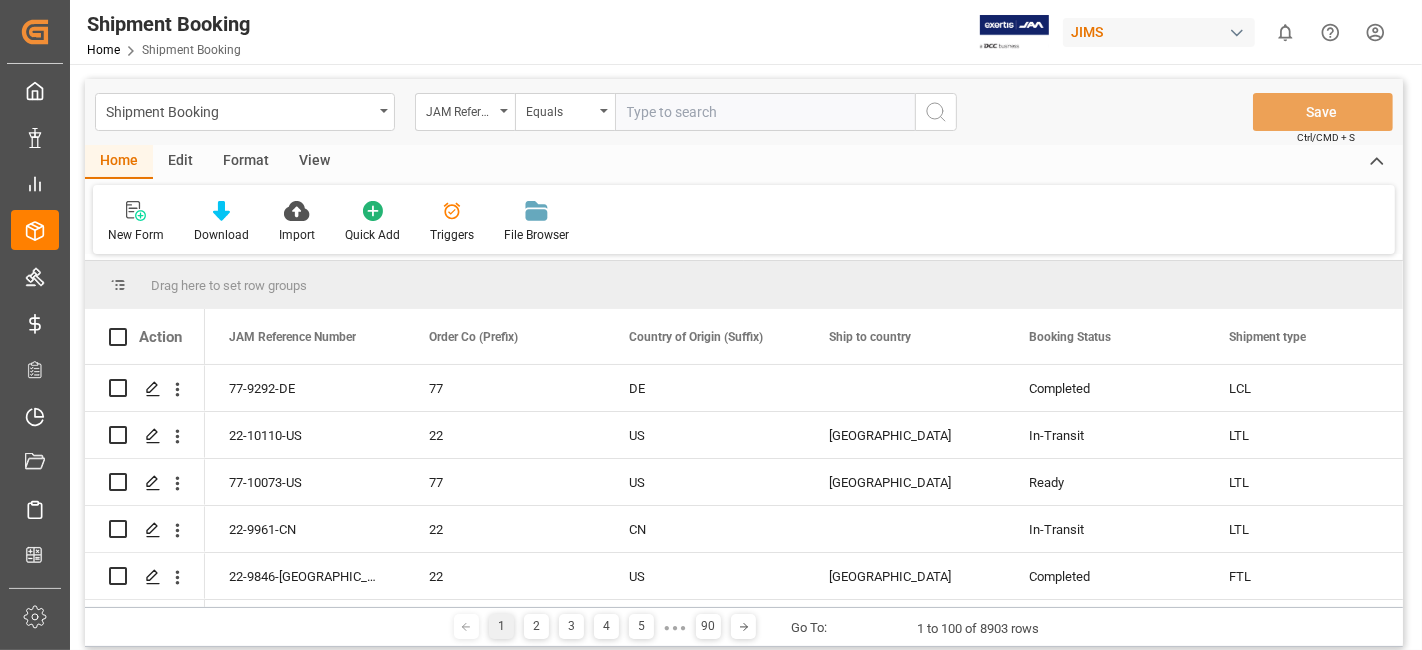click at bounding box center (765, 112) 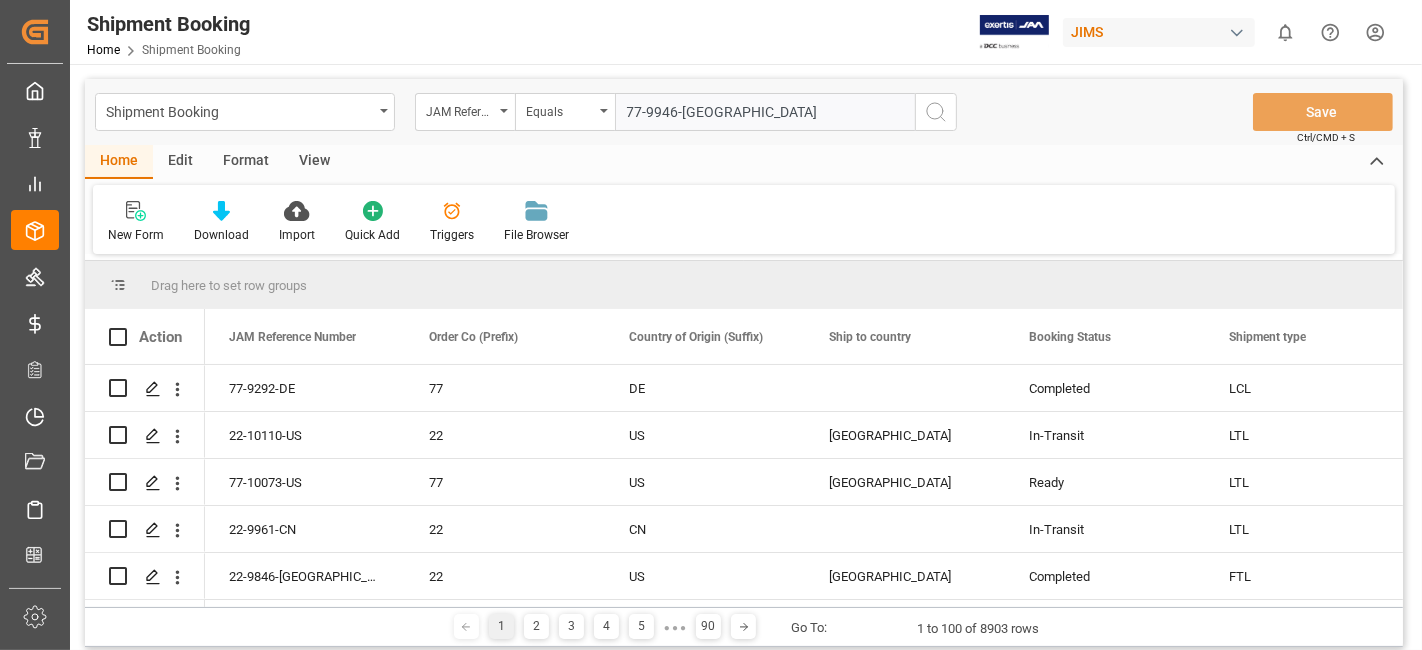 type on "77-9946-[GEOGRAPHIC_DATA]" 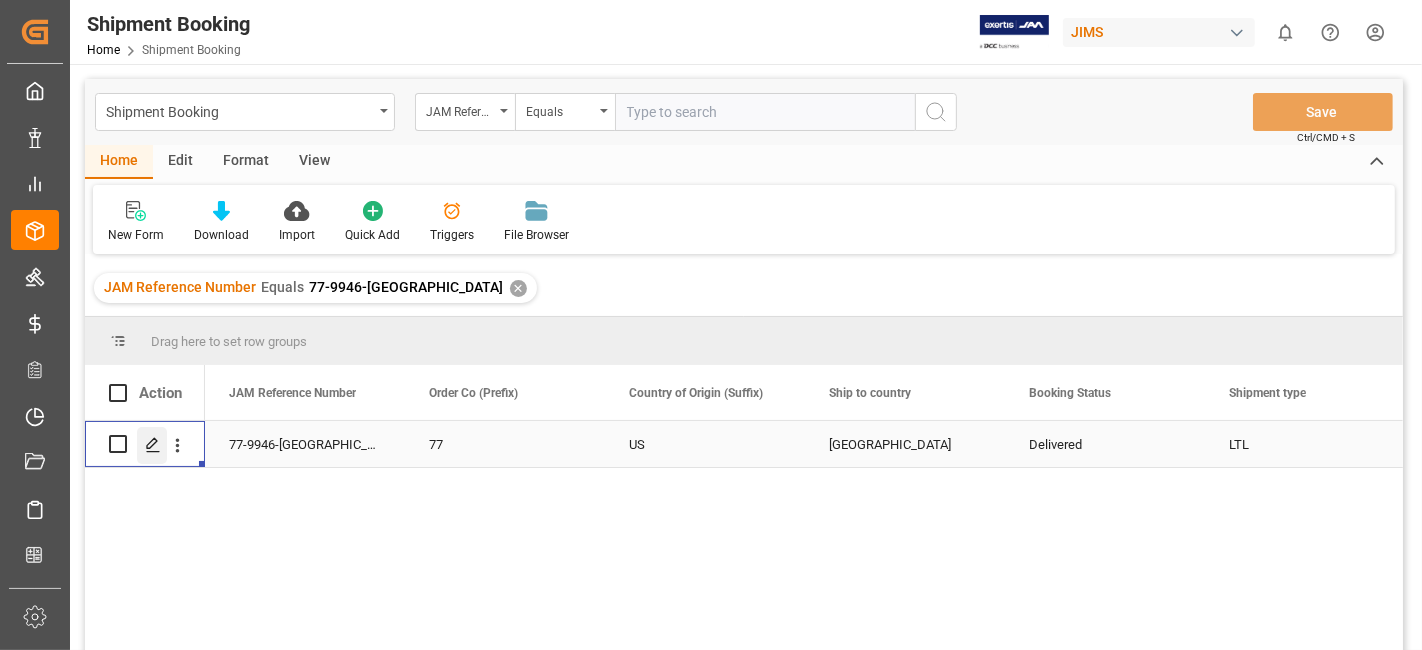 click at bounding box center [152, 445] 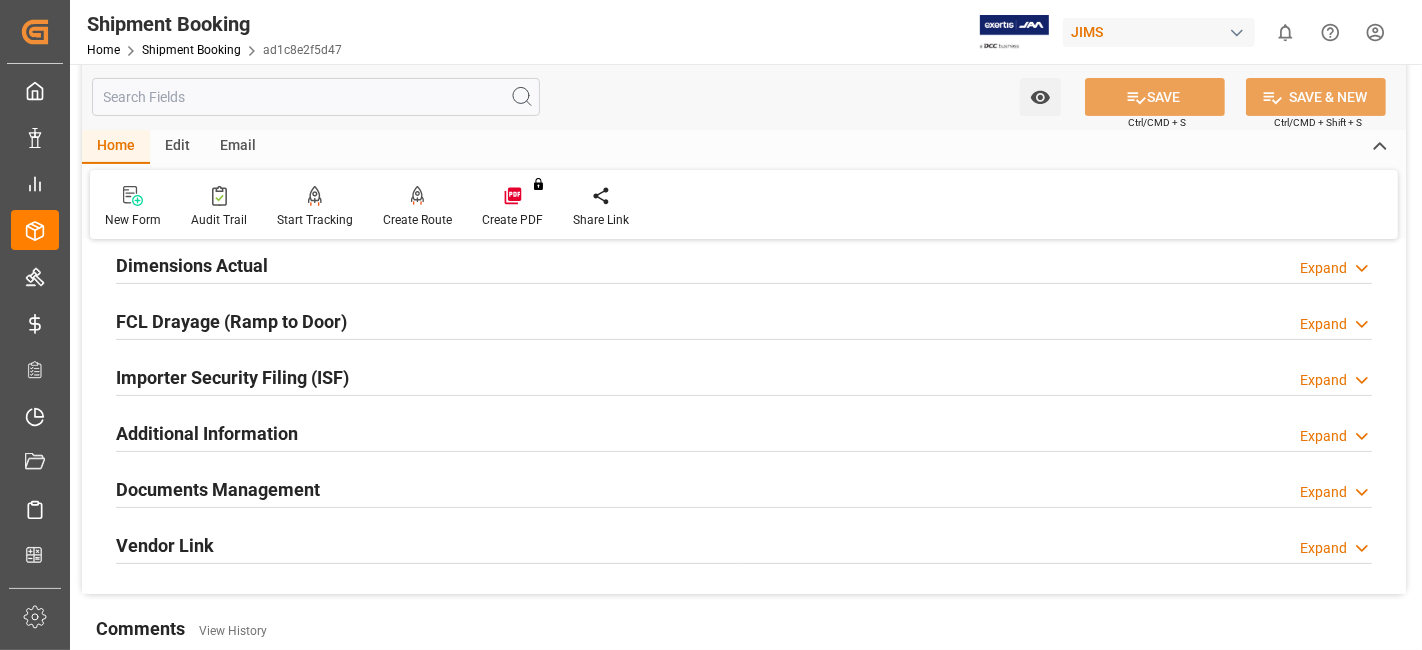 scroll, scrollTop: 555, scrollLeft: 0, axis: vertical 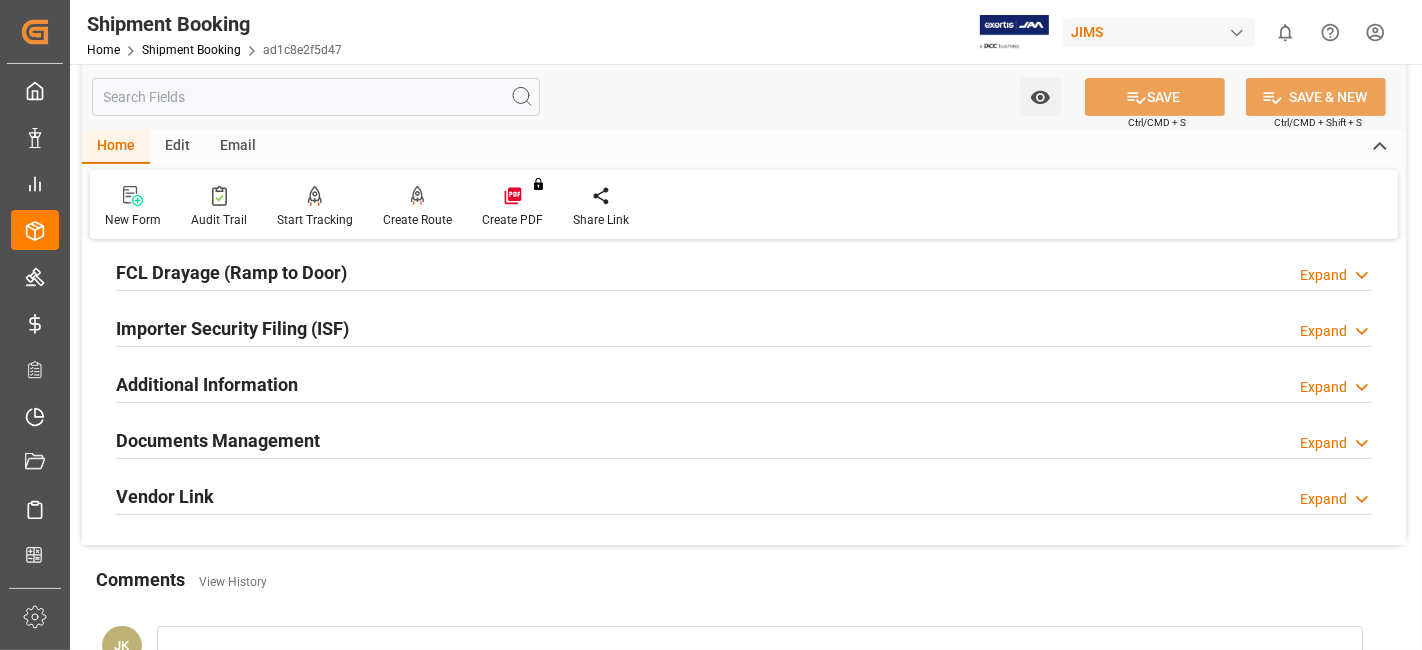 click on "Documents Management" at bounding box center [218, 440] 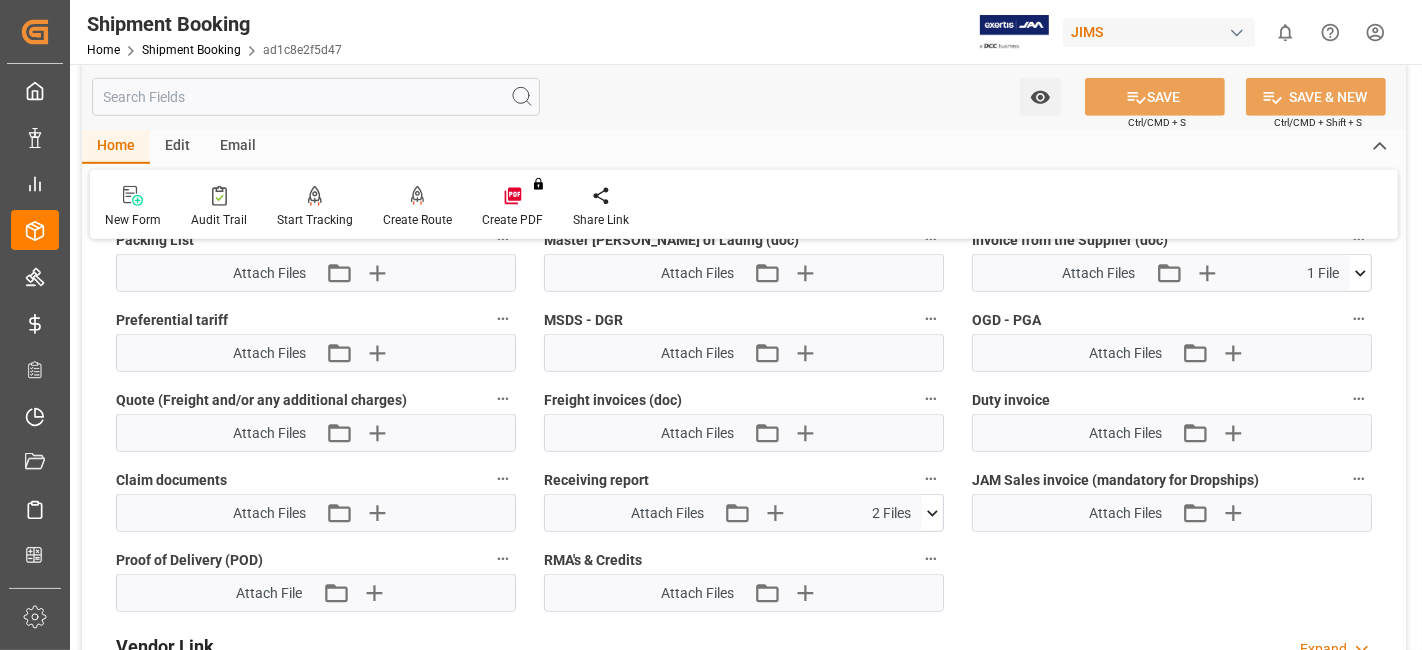 scroll, scrollTop: 1222, scrollLeft: 0, axis: vertical 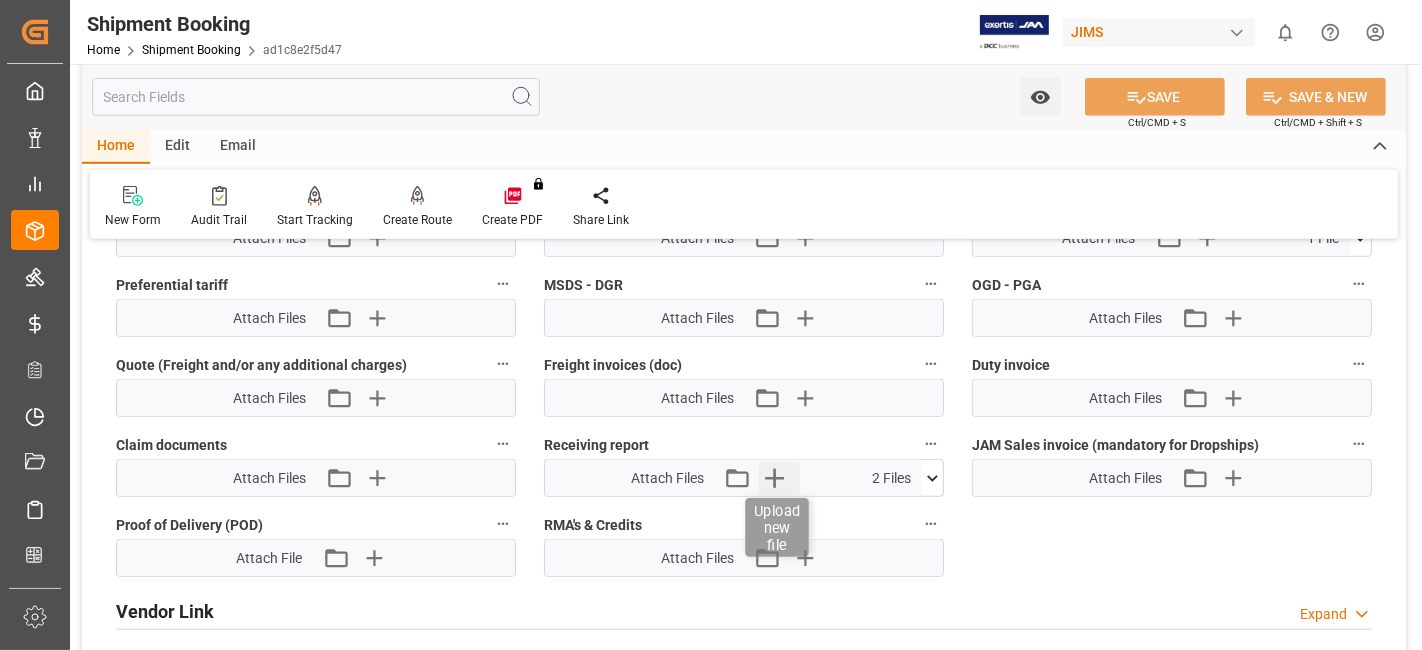 click 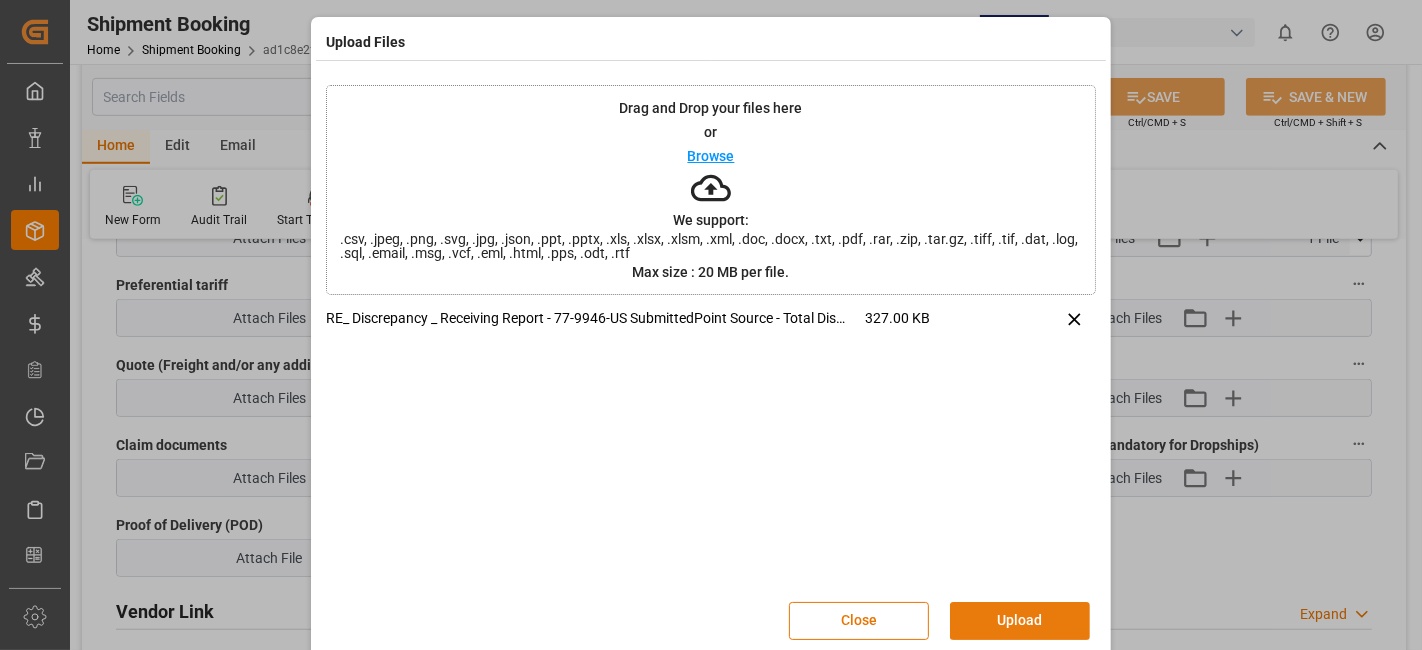 click on "Upload" at bounding box center (1020, 621) 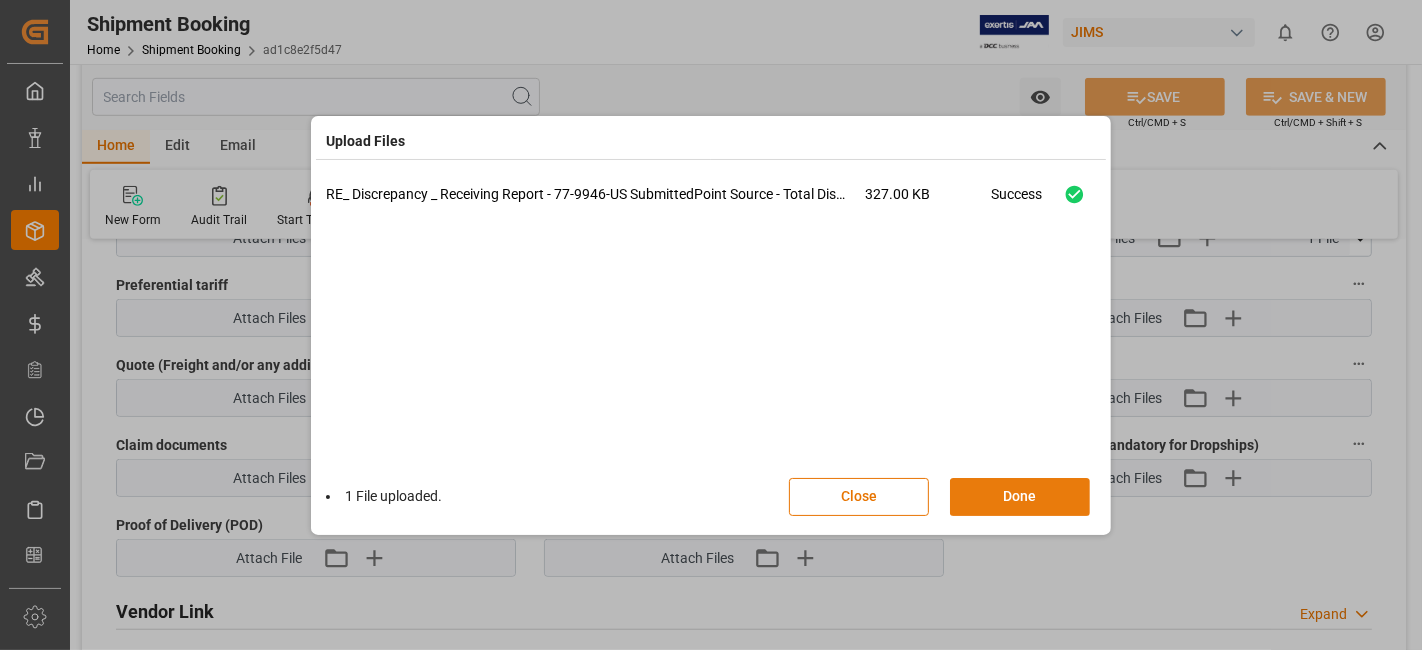 click on "Done" at bounding box center (1020, 497) 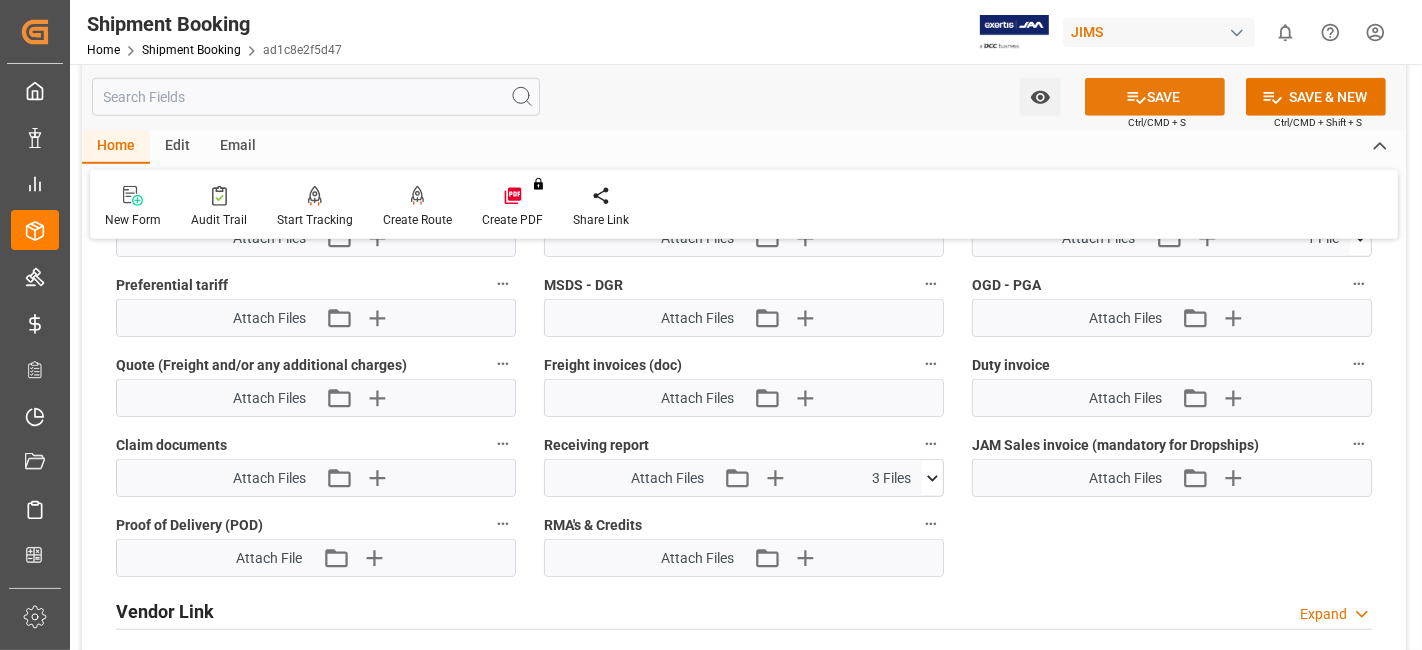 click on "SAVE" at bounding box center (1155, 97) 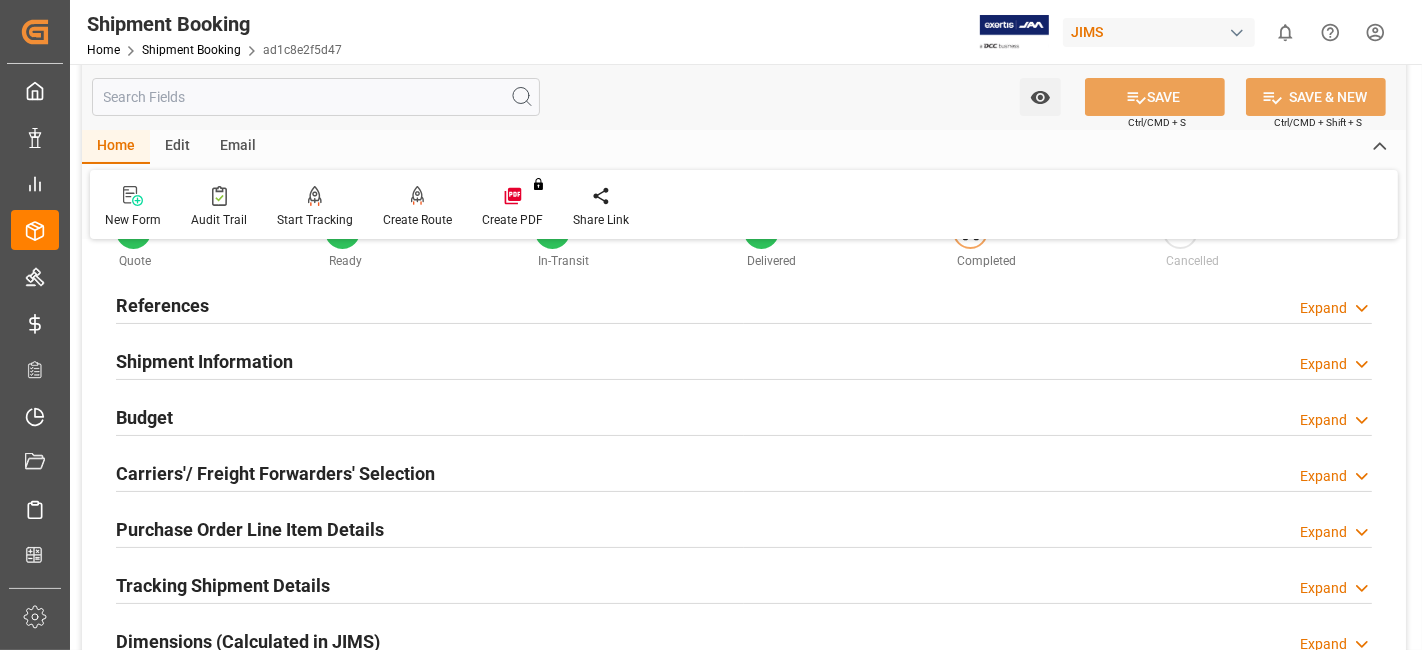 scroll, scrollTop: 0, scrollLeft: 0, axis: both 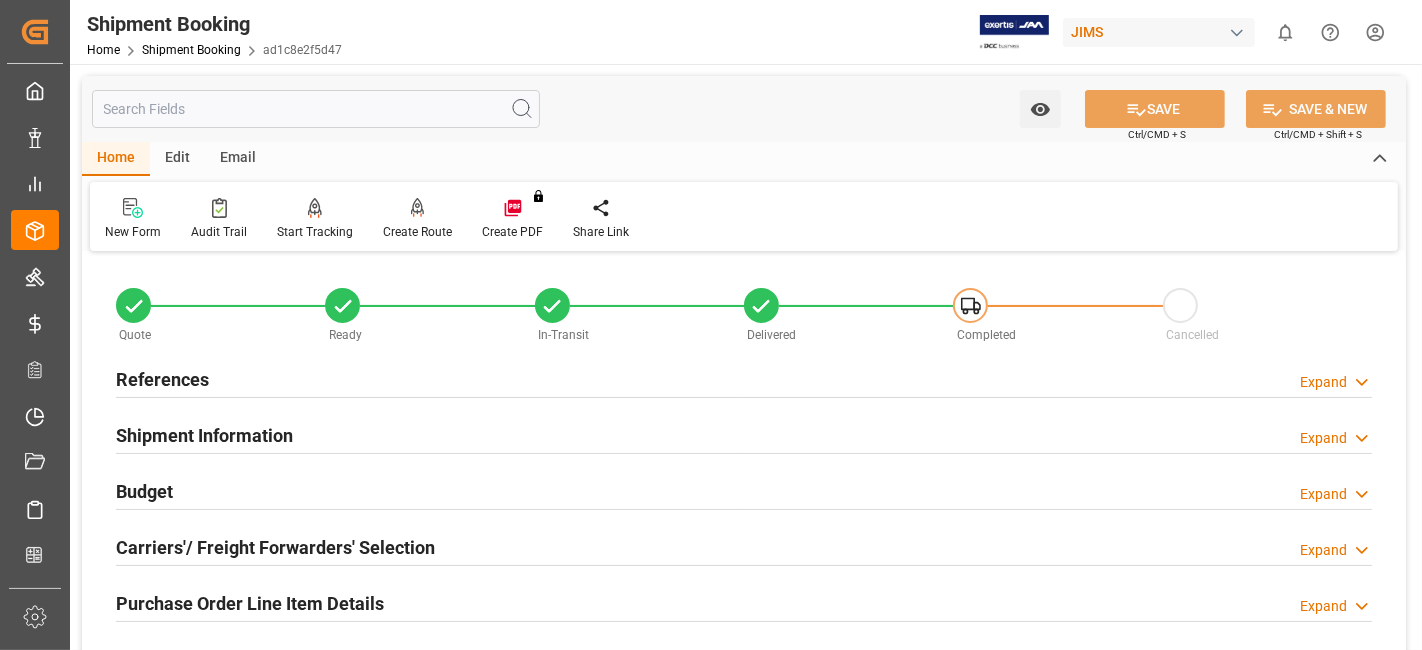 click on "References Expand" at bounding box center (744, 378) 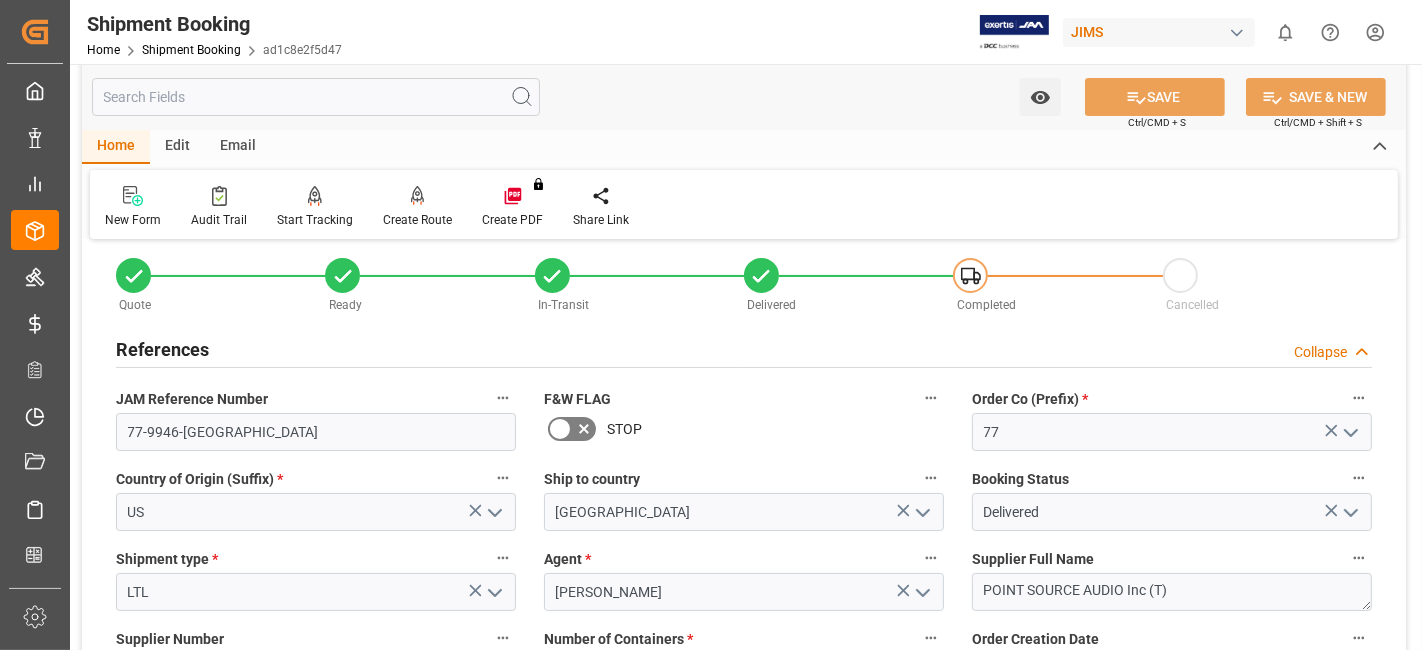 scroll, scrollTop: 0, scrollLeft: 0, axis: both 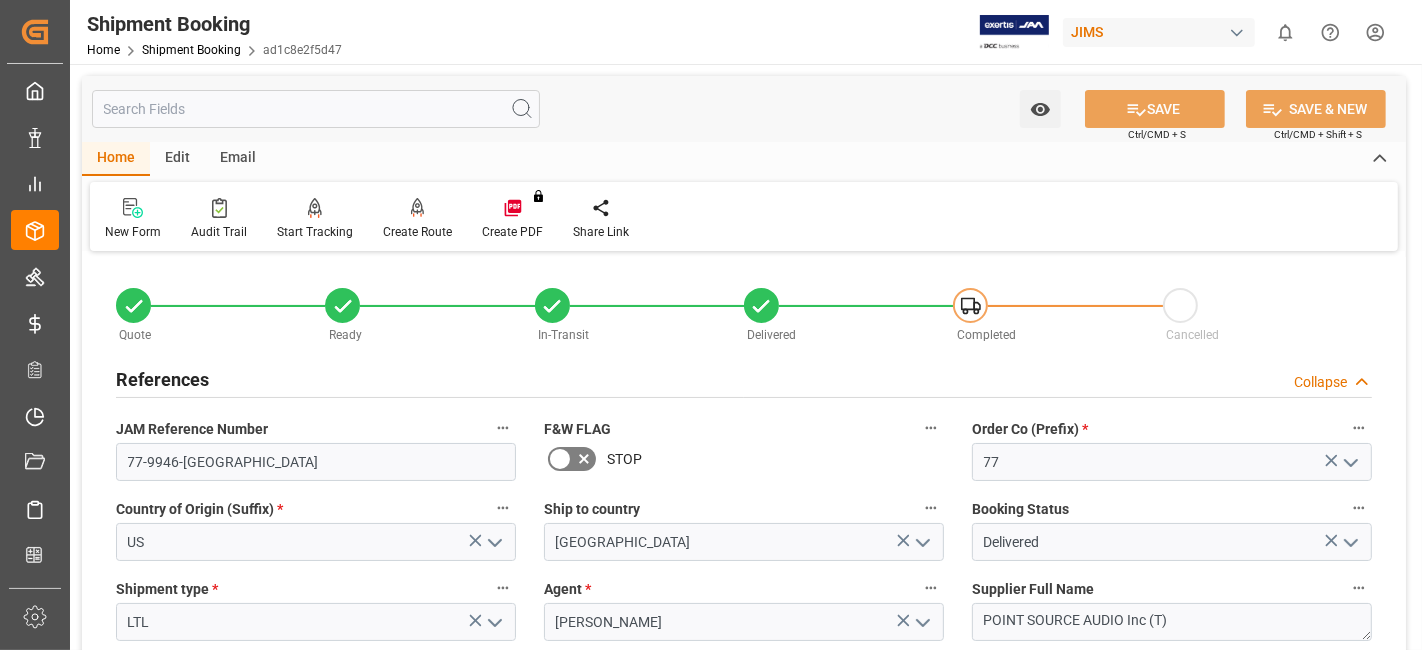click on "References Collapse" at bounding box center (744, 378) 